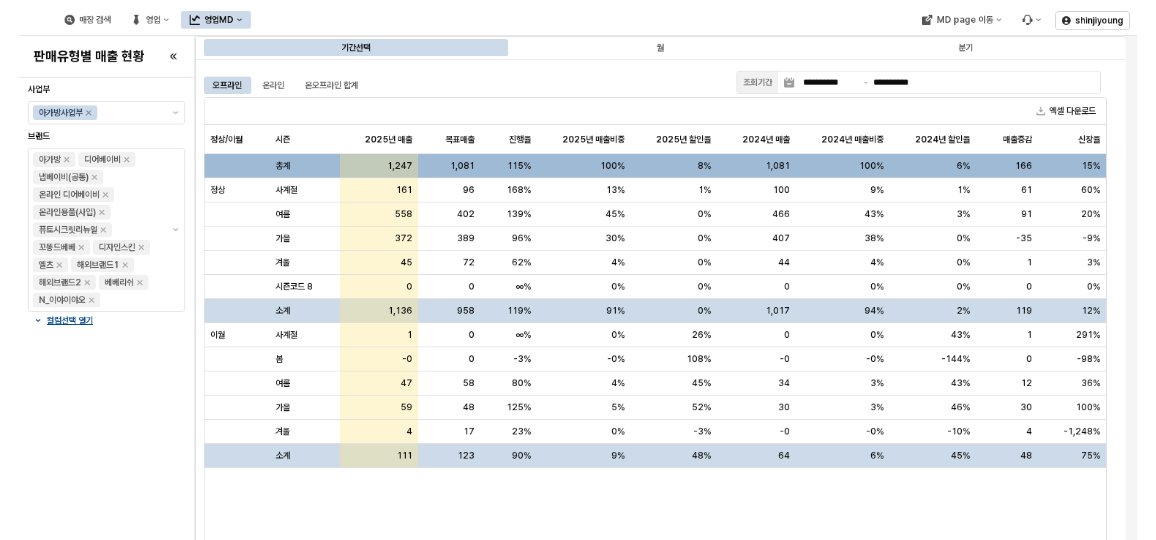 scroll, scrollTop: 0, scrollLeft: 0, axis: both 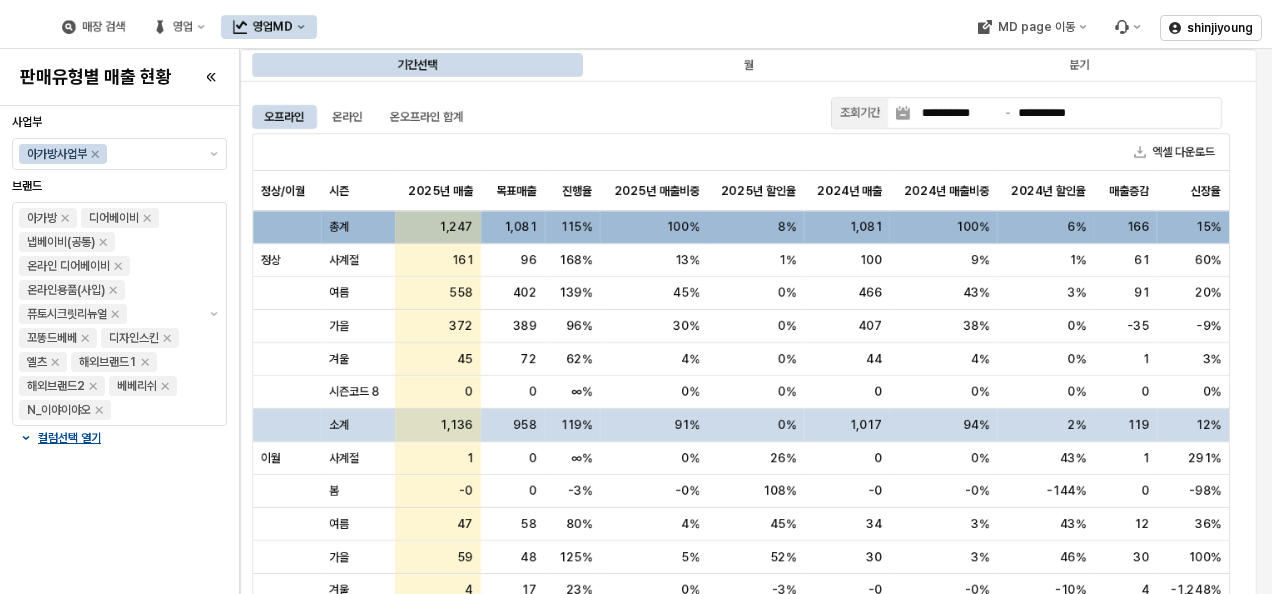 click on "엑셀 다운로드" at bounding box center [741, 152] 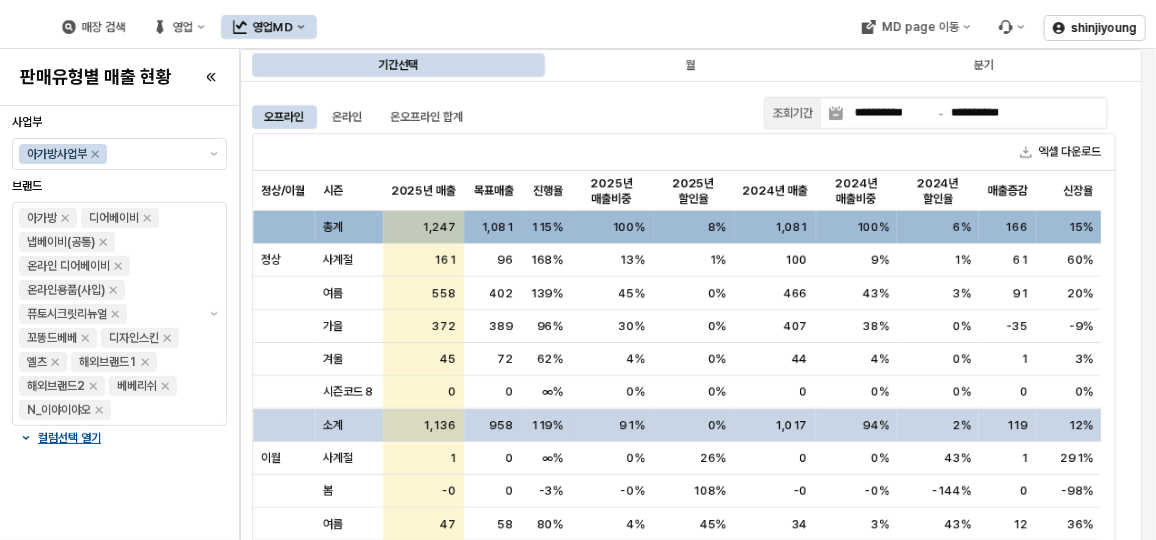 scroll, scrollTop: 21, scrollLeft: 0, axis: vertical 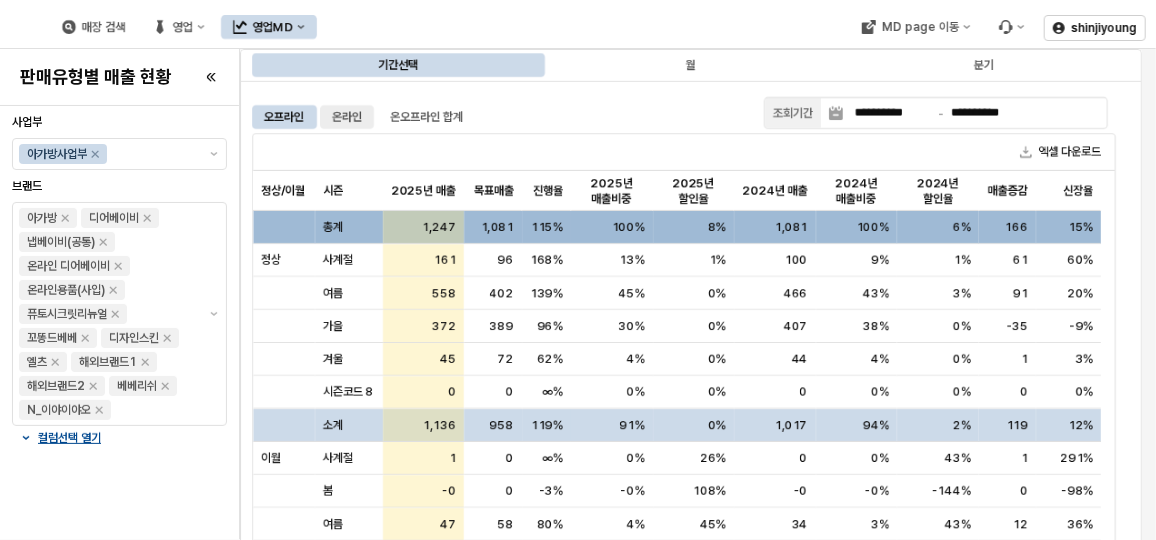 click on "온라인" at bounding box center [347, 117] 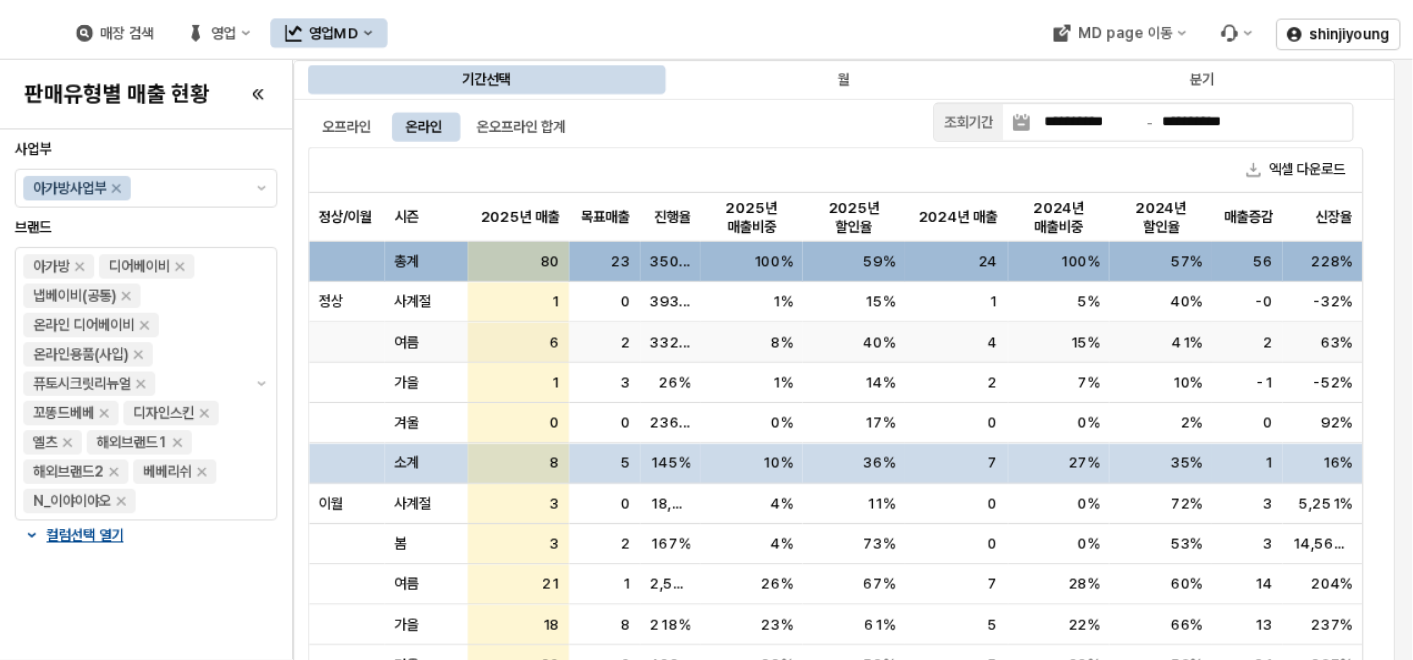 scroll, scrollTop: 0, scrollLeft: 0, axis: both 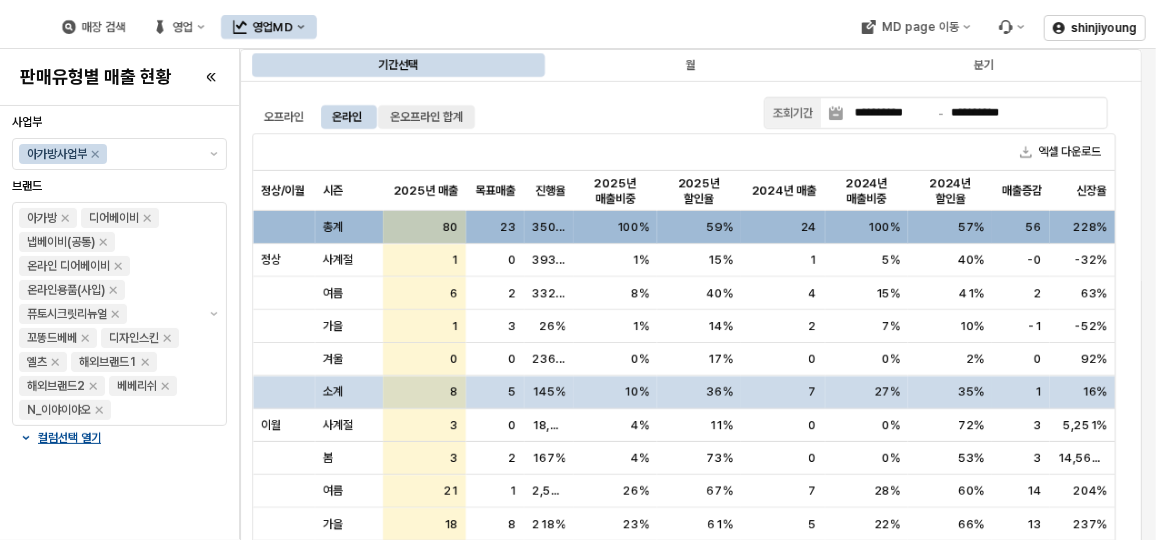 click on "온오프라인 합계" at bounding box center (426, 117) 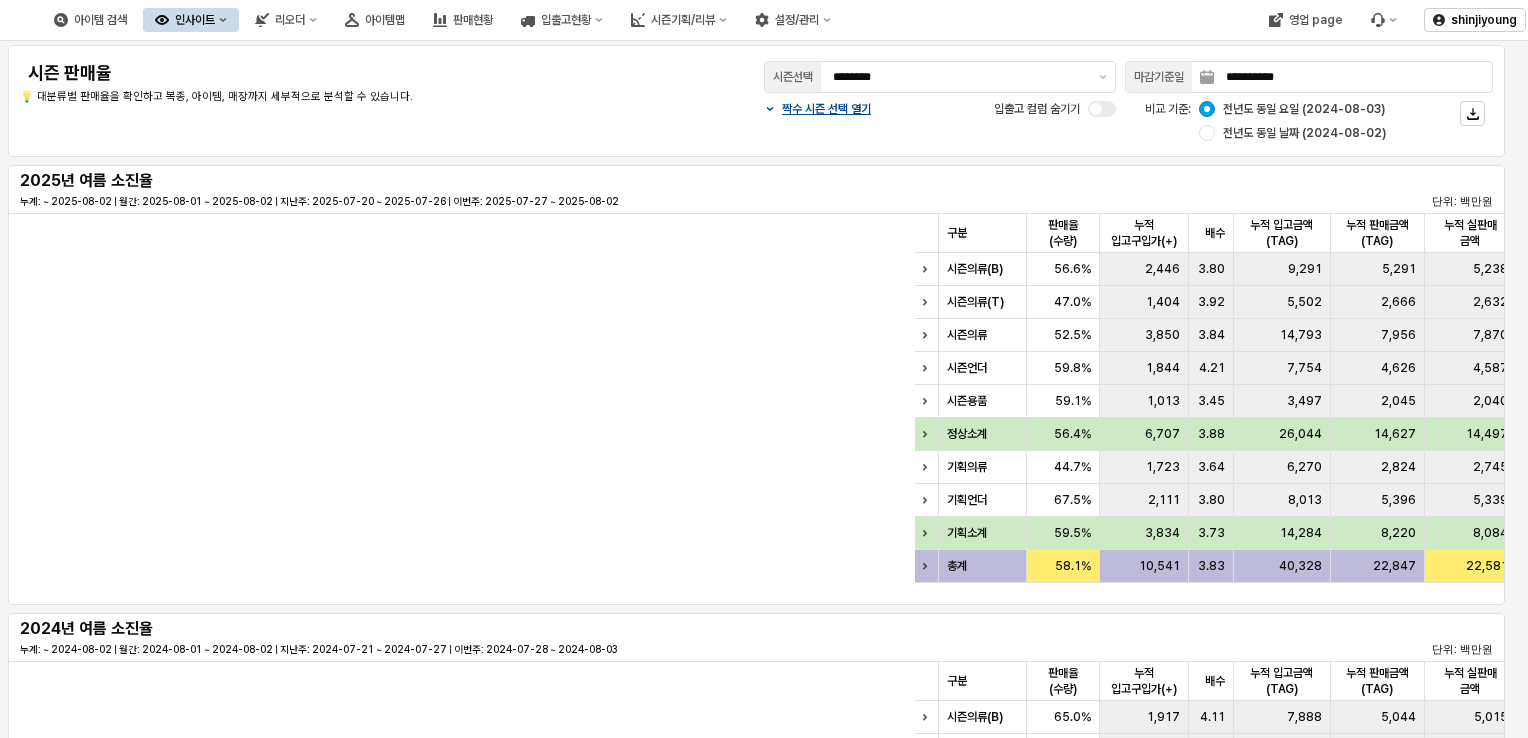 scroll, scrollTop: 0, scrollLeft: 0, axis: both 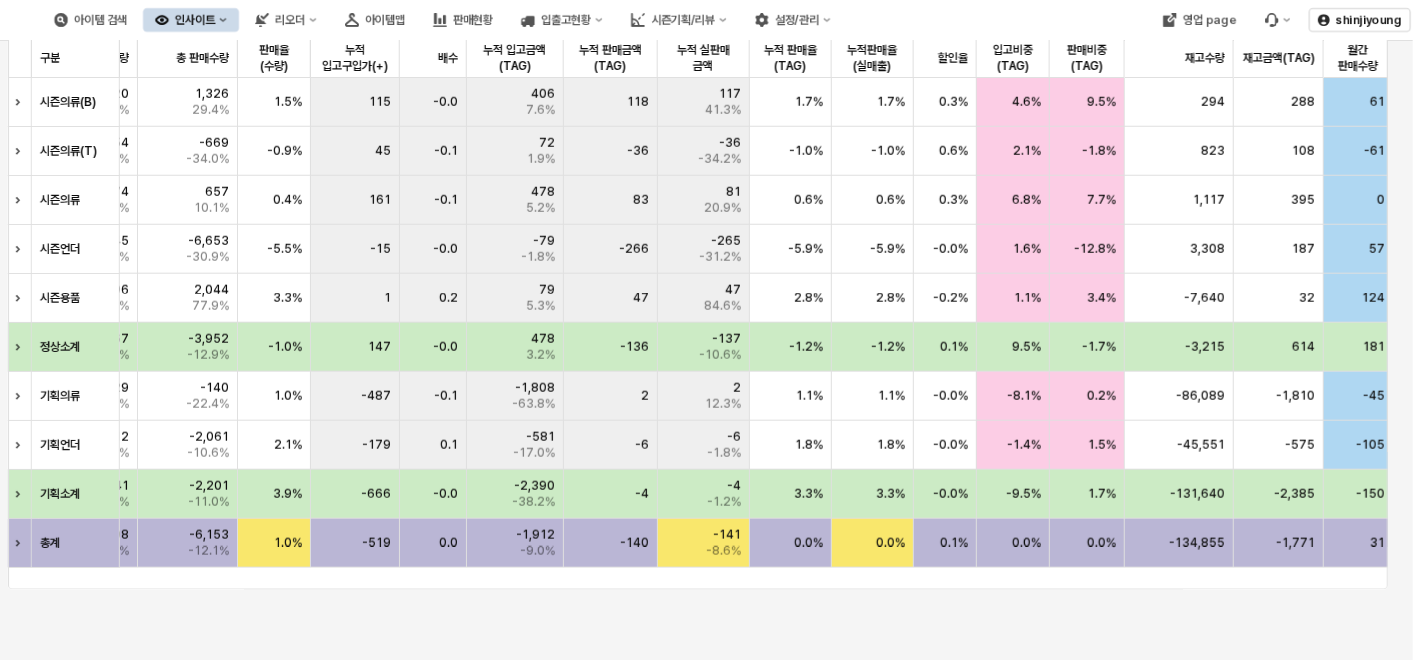 click on "-141 -8.6%" at bounding box center [704, 543] 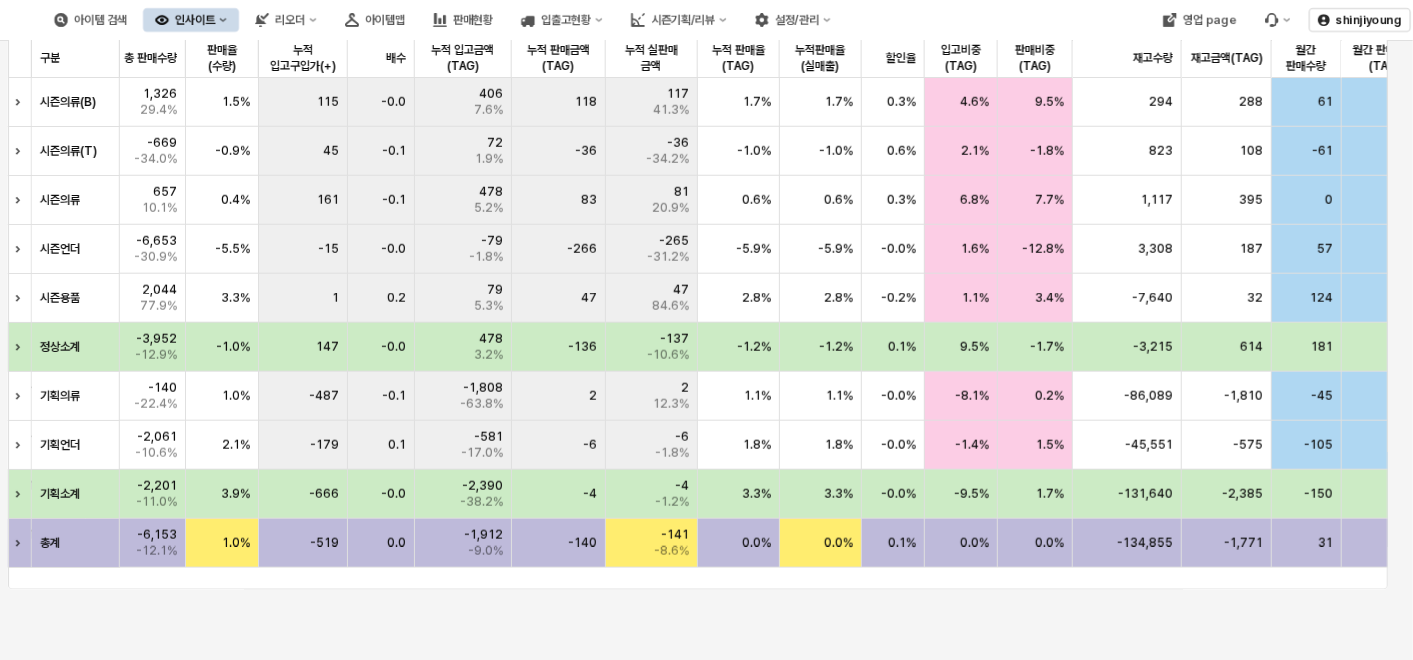 scroll, scrollTop: 0, scrollLeft: 814, axis: horizontal 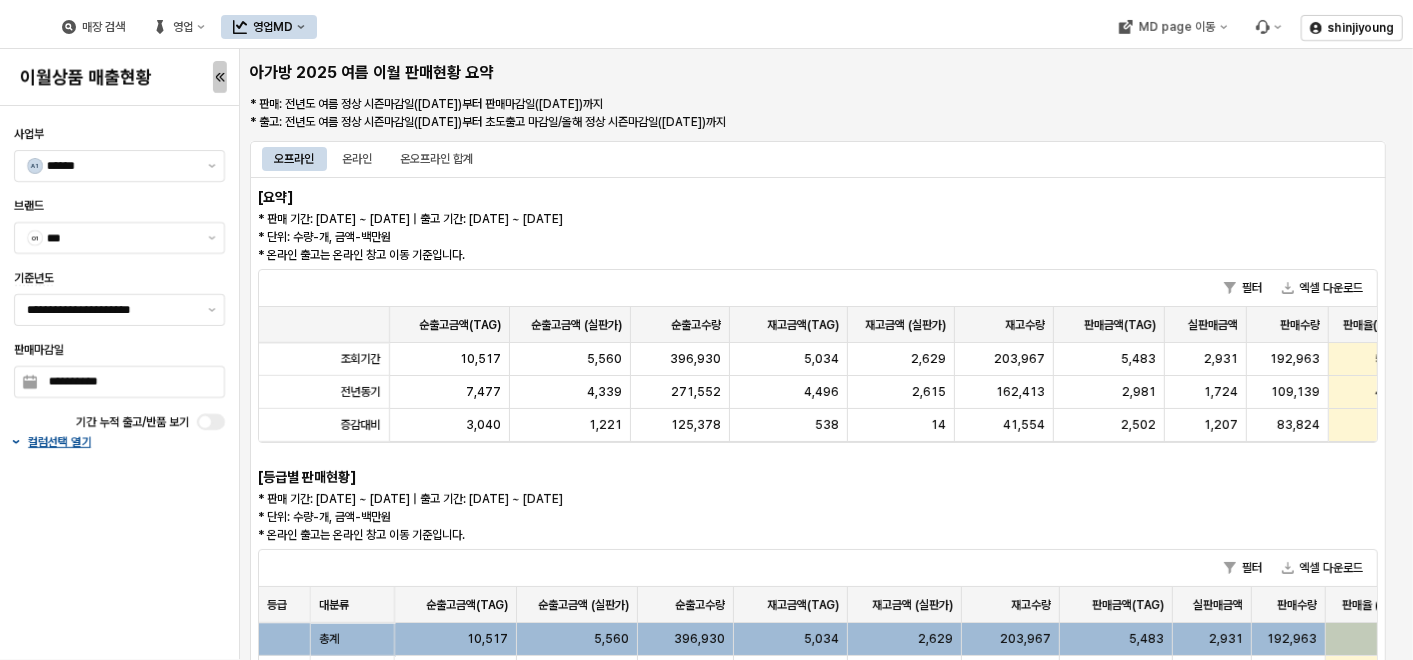 click at bounding box center [220, 77] 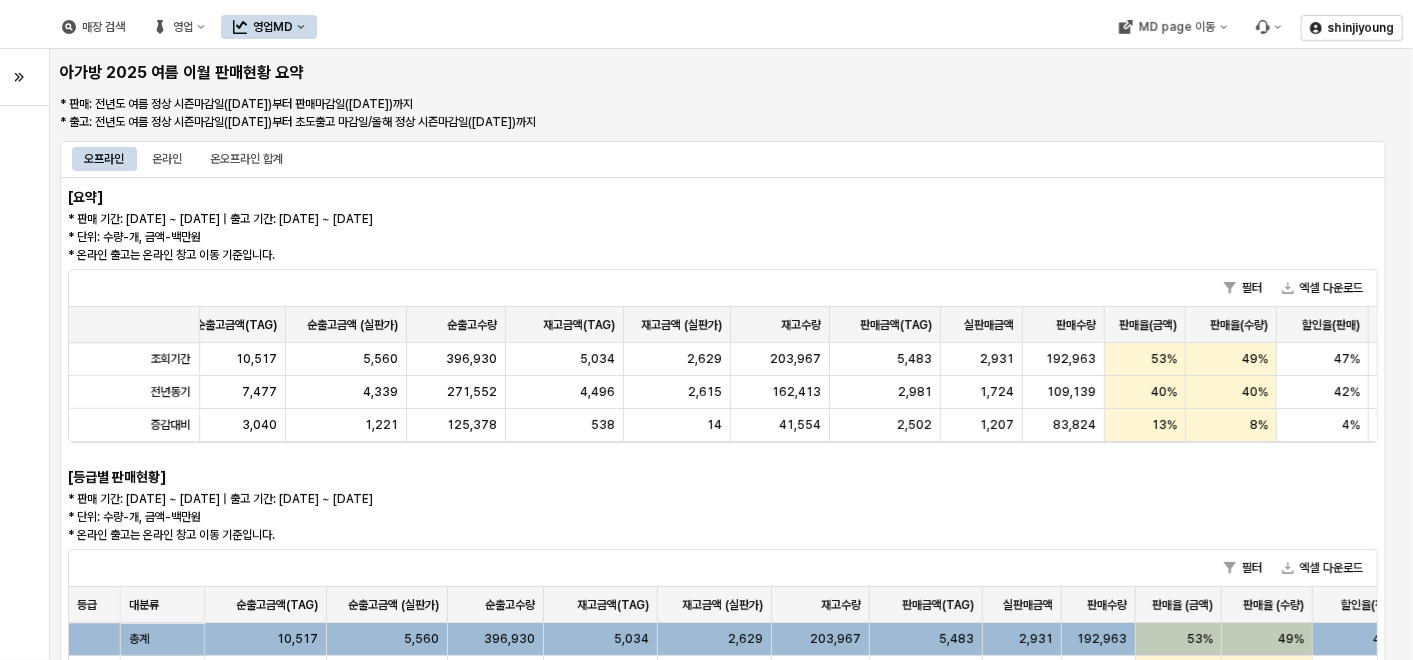 scroll, scrollTop: 0, scrollLeft: 0, axis: both 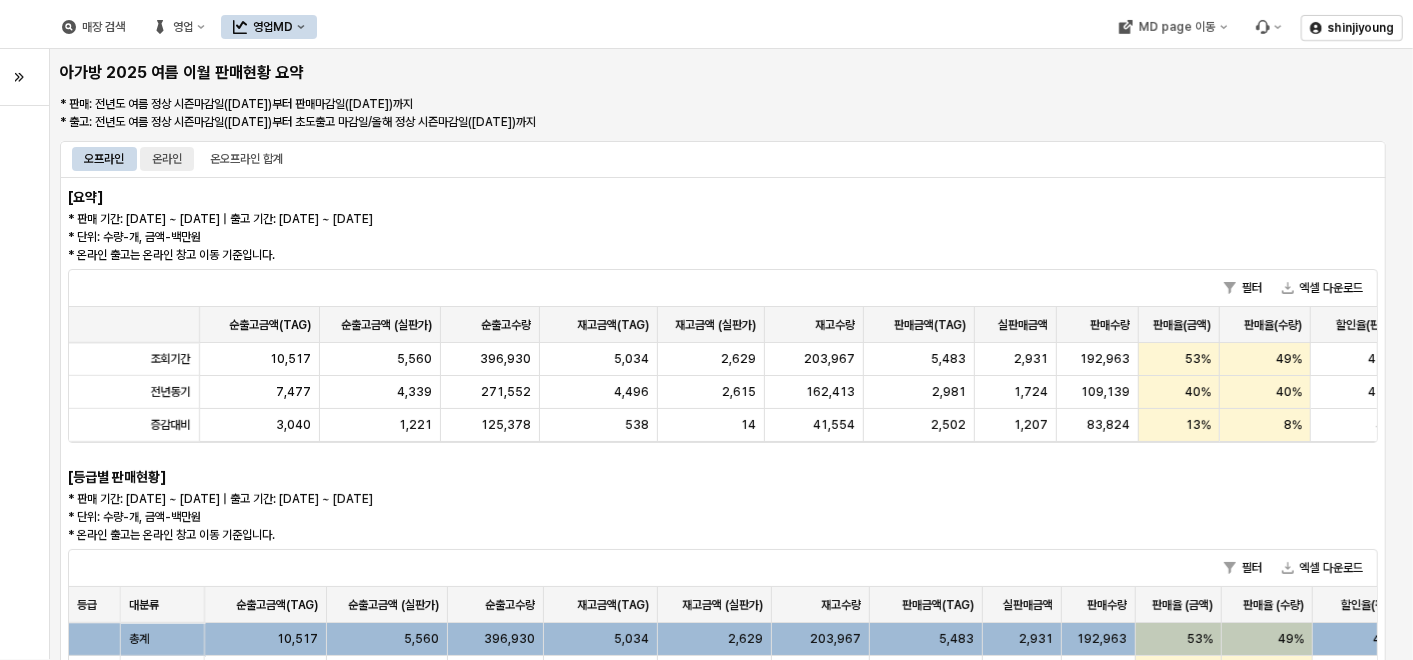 click on "온라인" at bounding box center (167, 159) 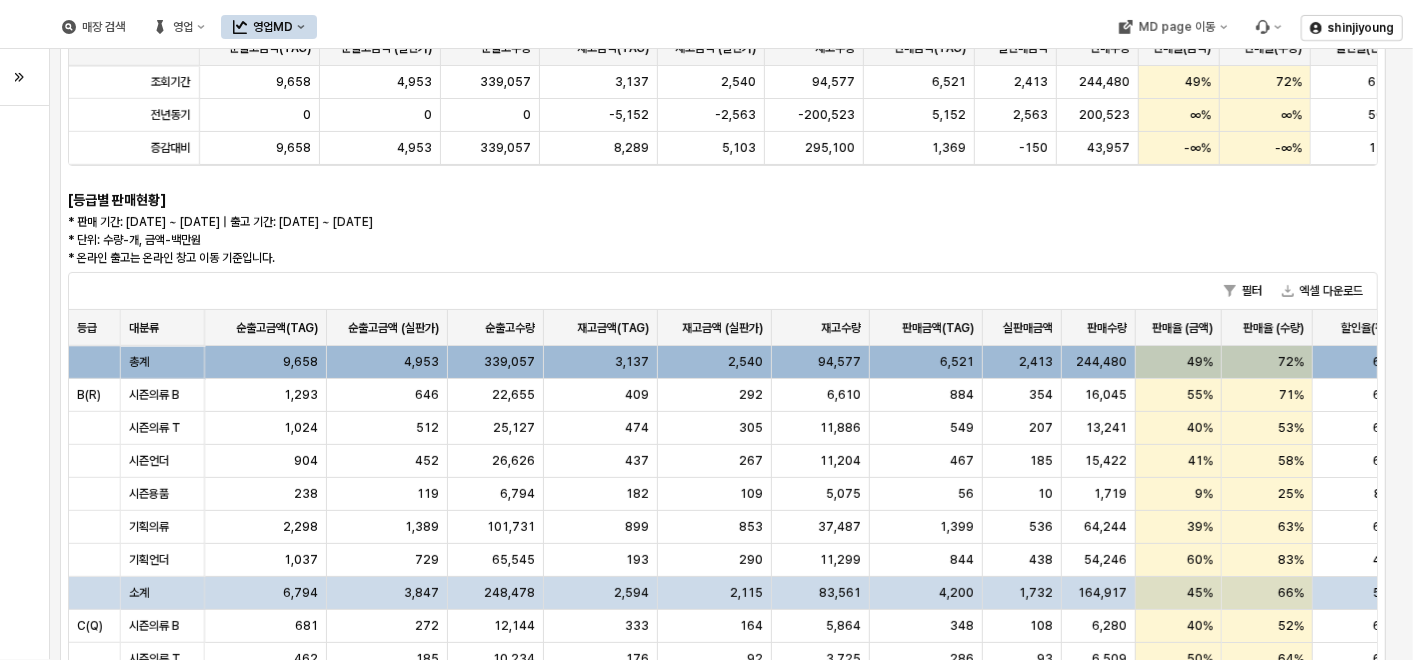 scroll, scrollTop: 281, scrollLeft: 0, axis: vertical 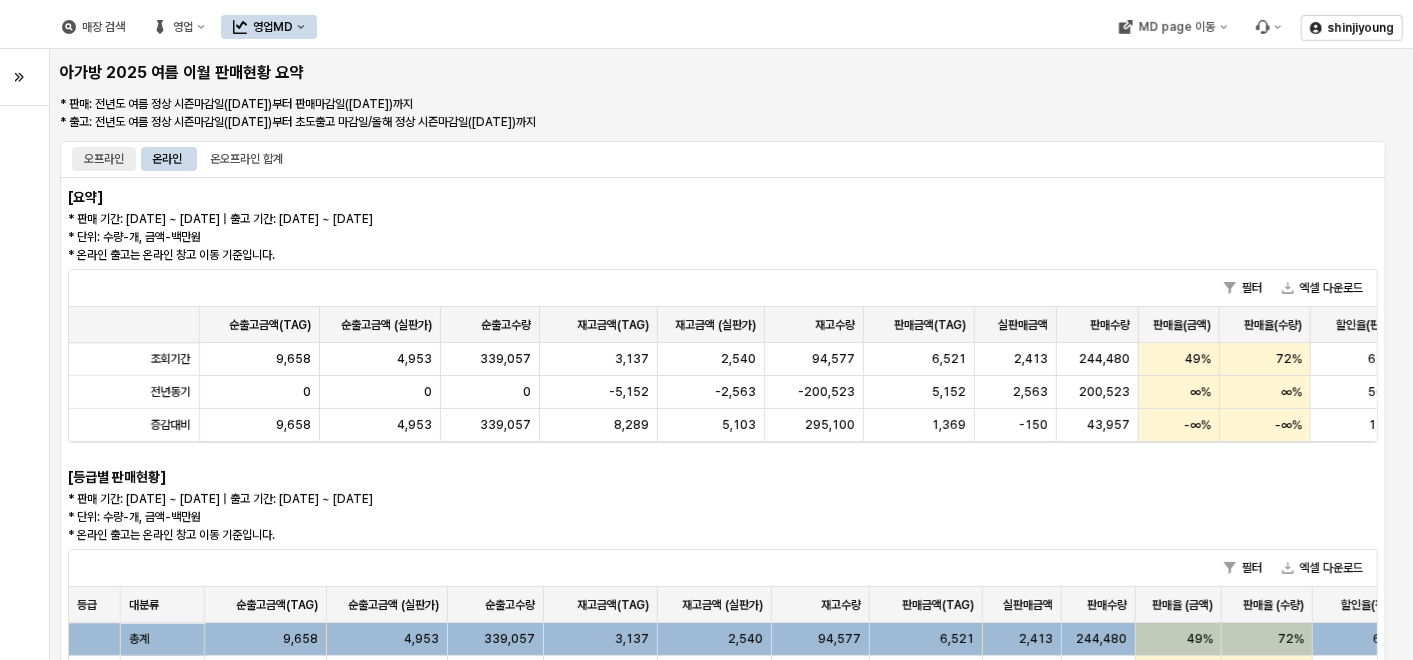 click on "오프라인" at bounding box center [104, 159] 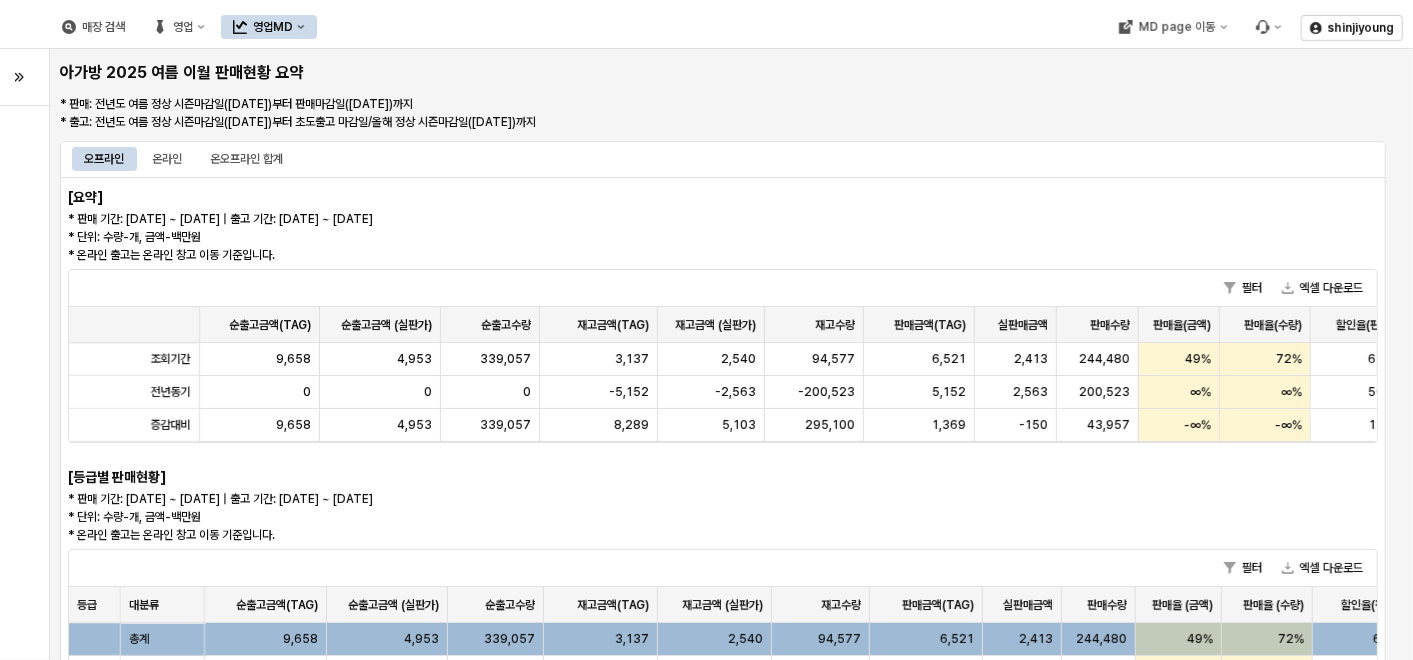 scroll, scrollTop: 444, scrollLeft: 0, axis: vertical 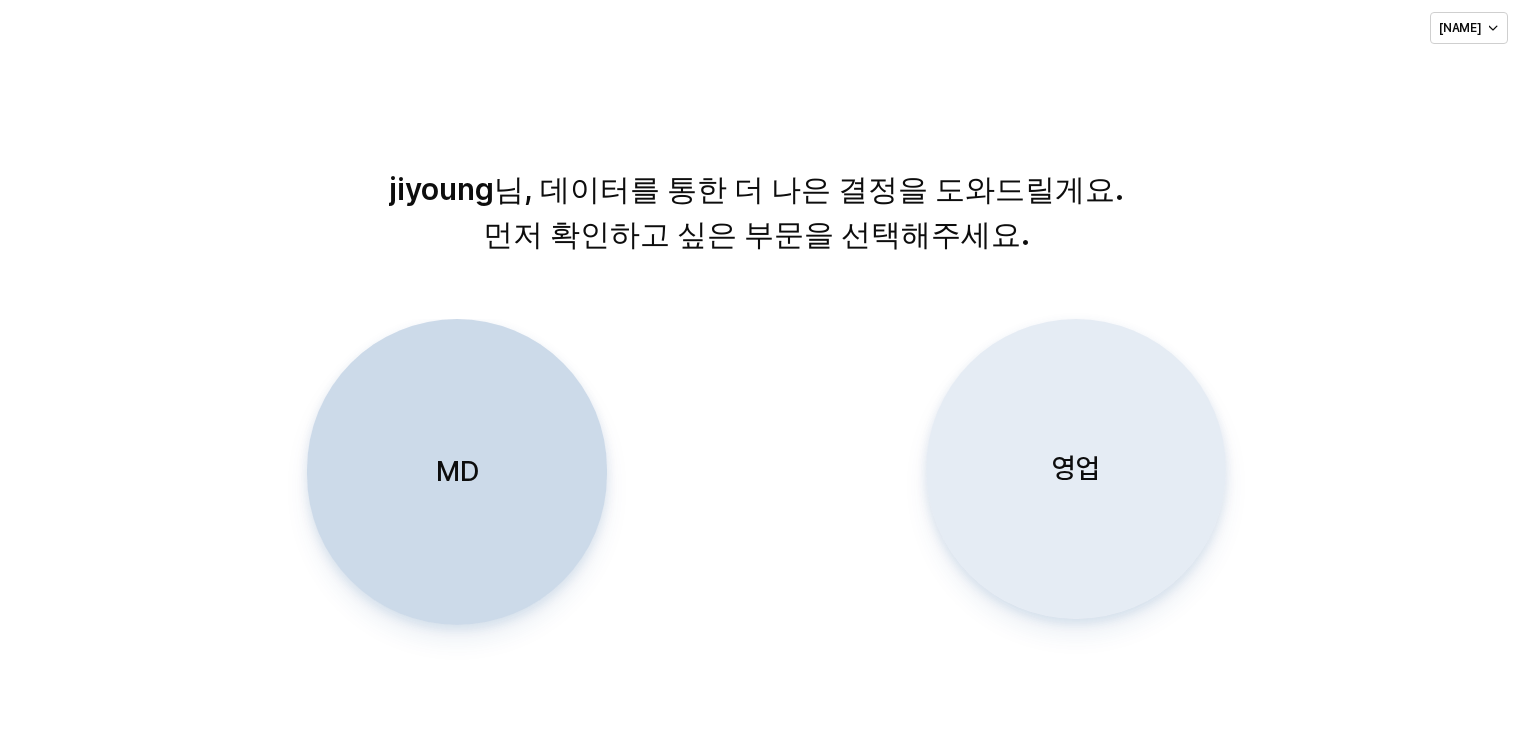 click on "영업" at bounding box center [1076, 468] 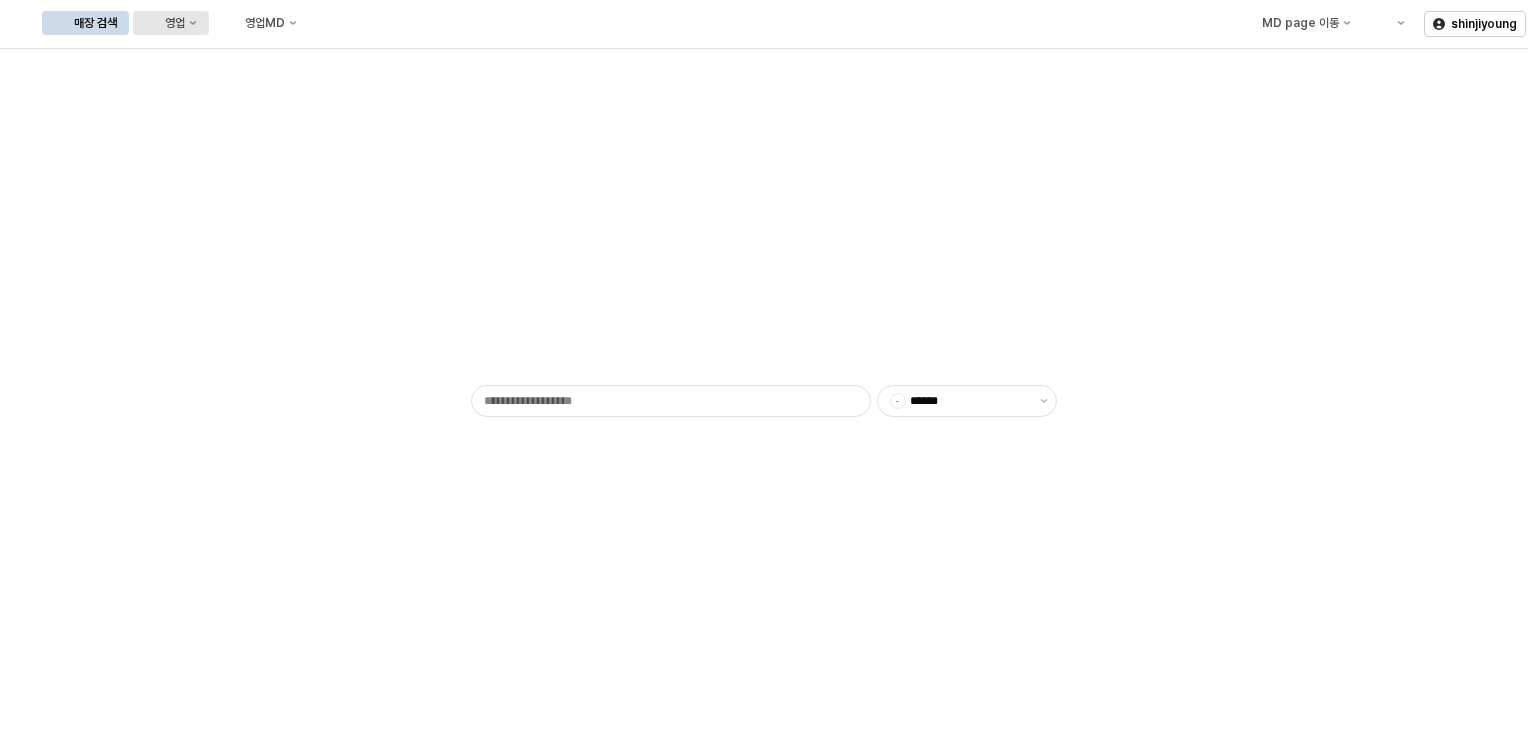 click on "영업" at bounding box center (175, 23) 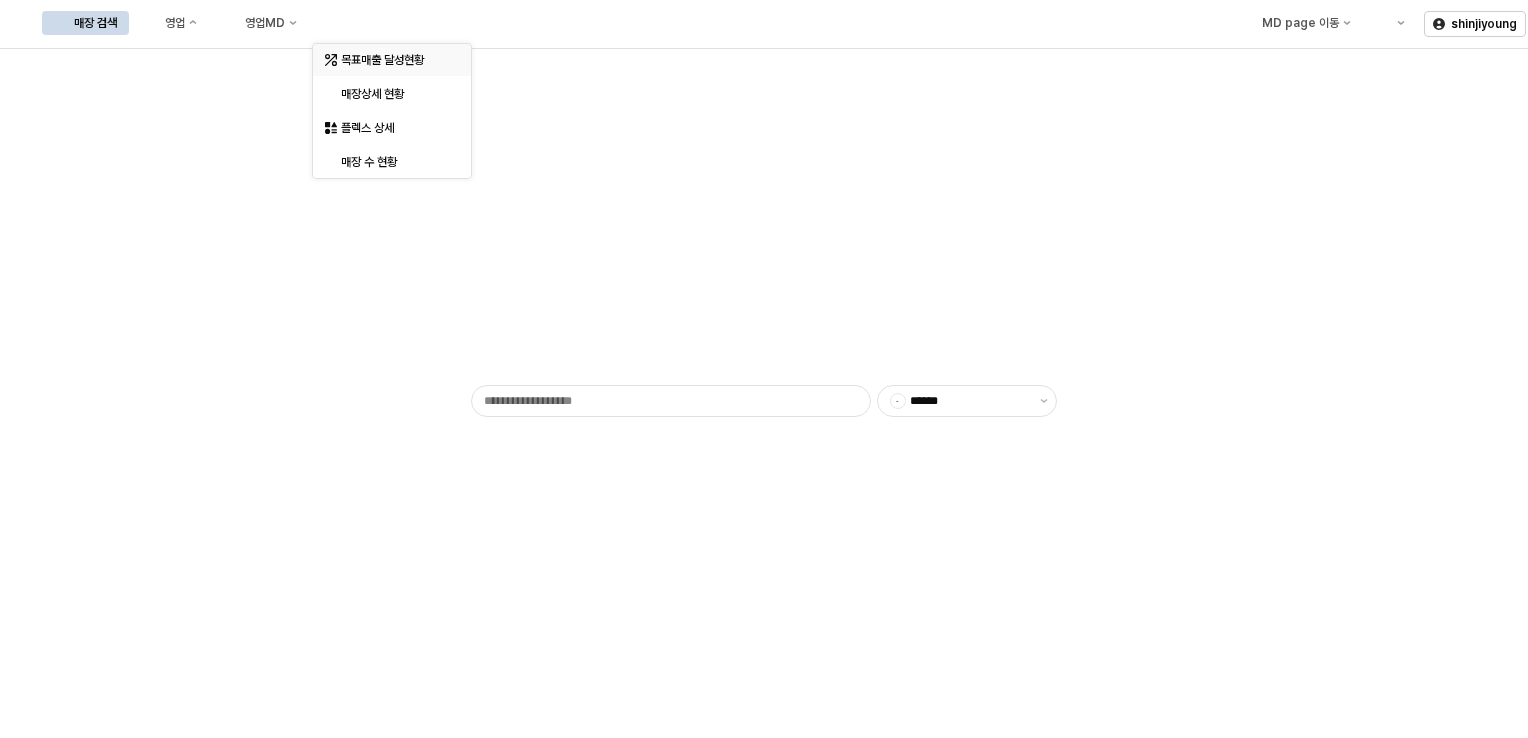 click on "목표매출 달성현황" at bounding box center [394, 60] 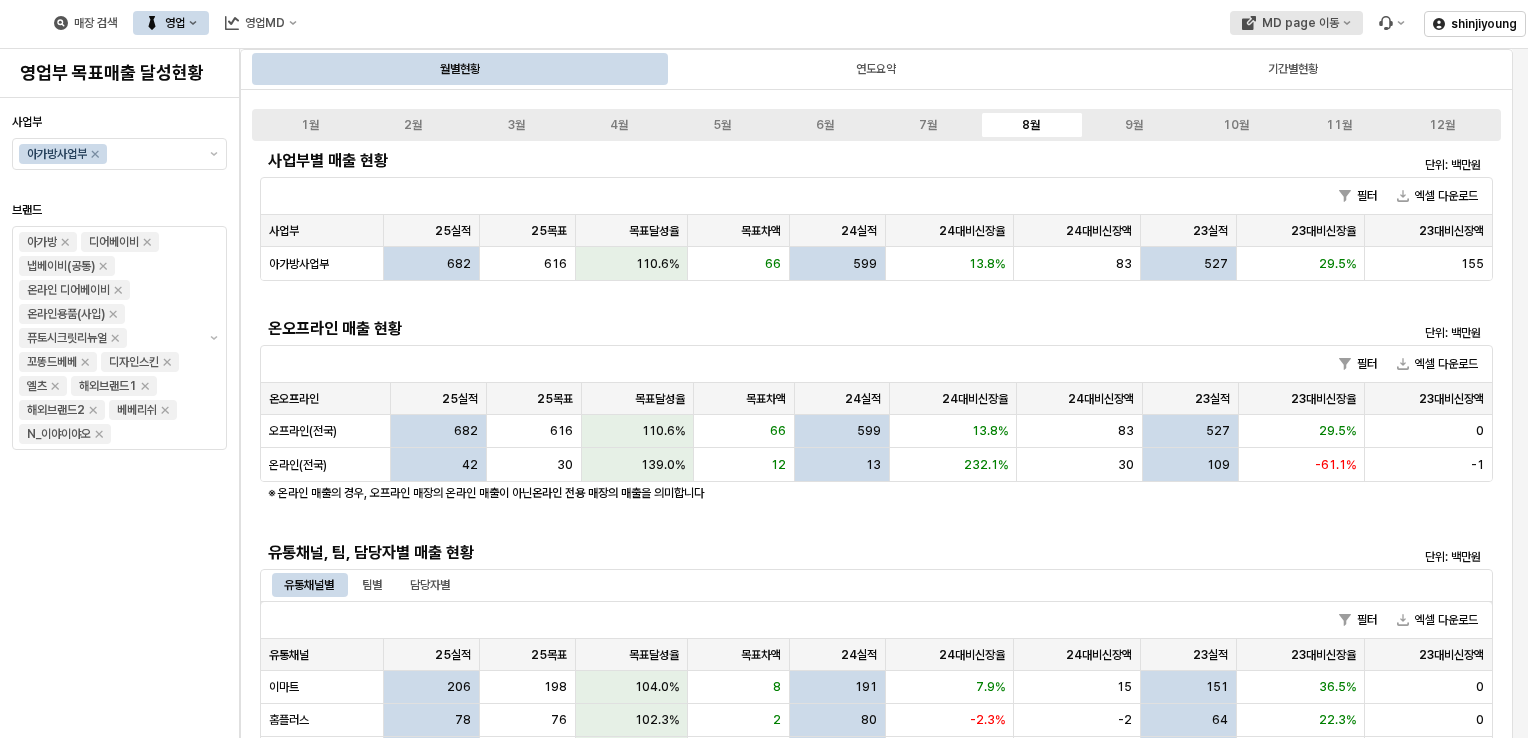 click on "MD page 이동" at bounding box center (1299, 23) 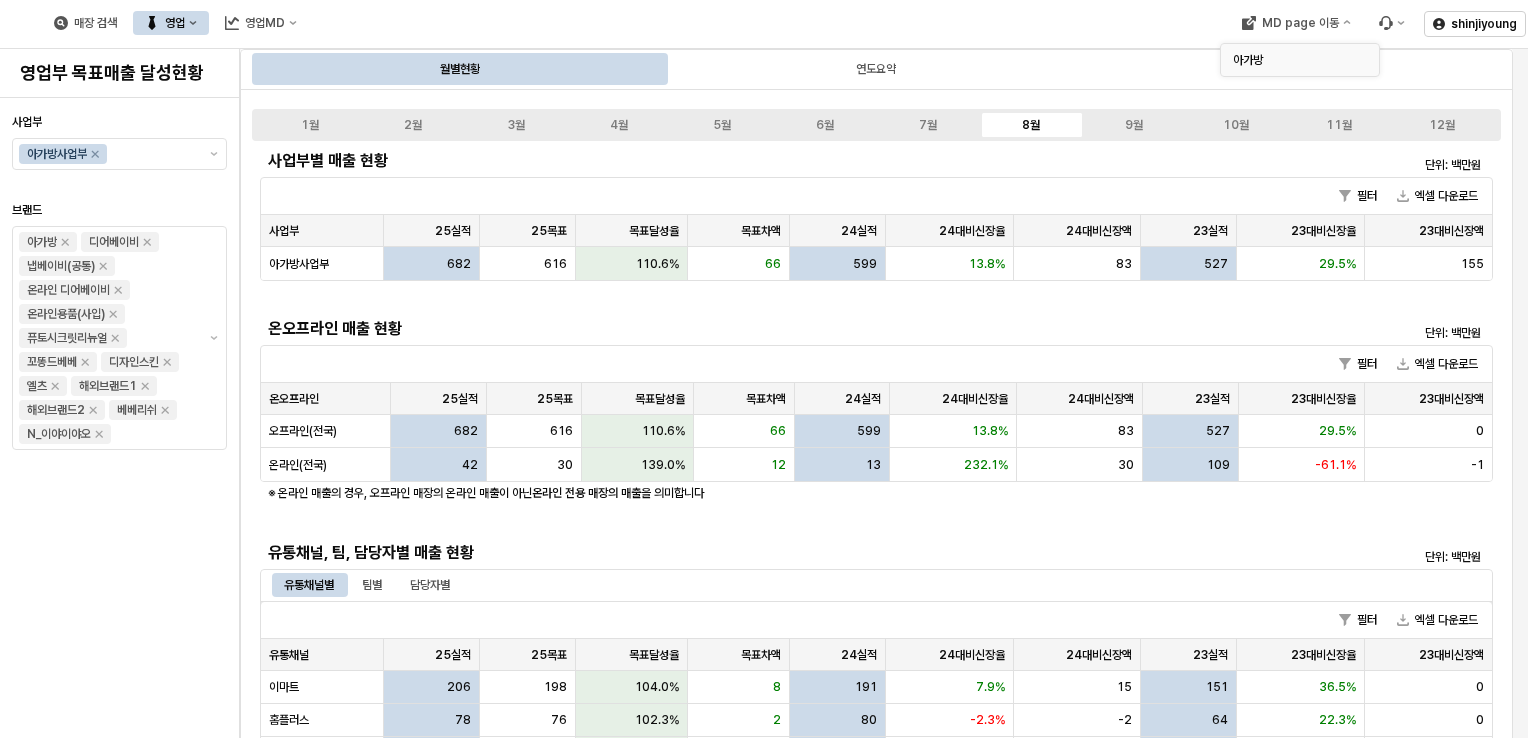 click on "아가방" at bounding box center [1294, 60] 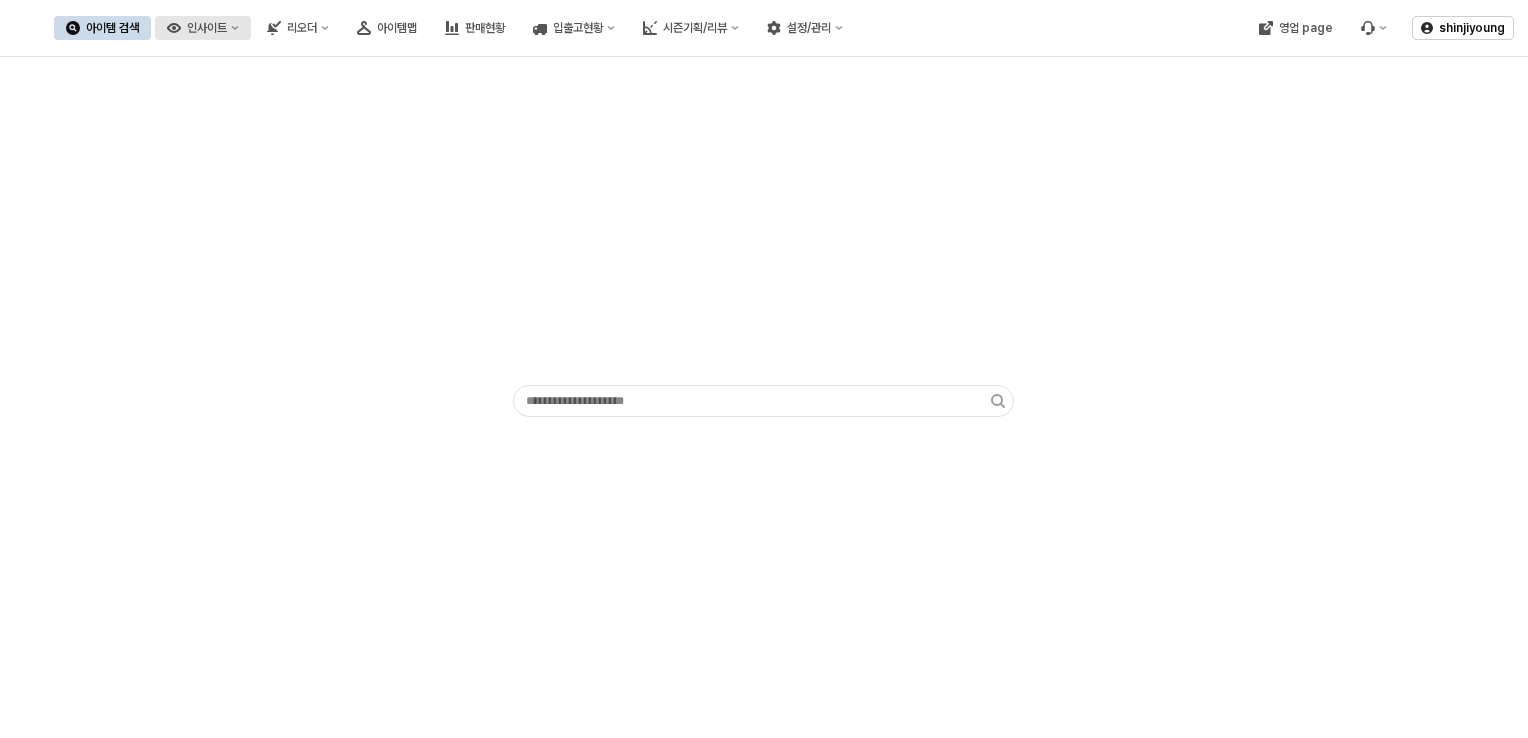 click on "인사이트" at bounding box center [203, 28] 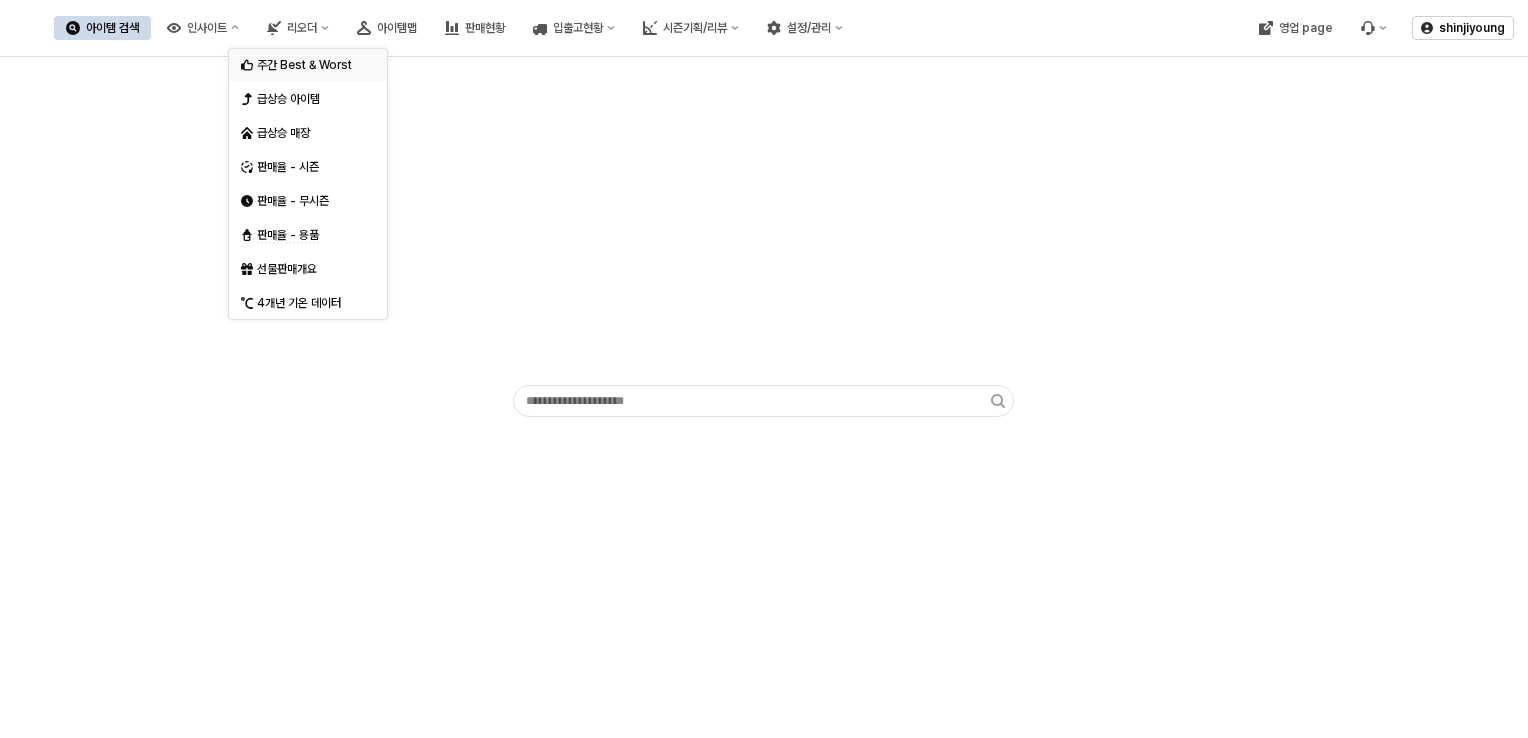 click on "주간 Best & Worst" at bounding box center (302, 65) 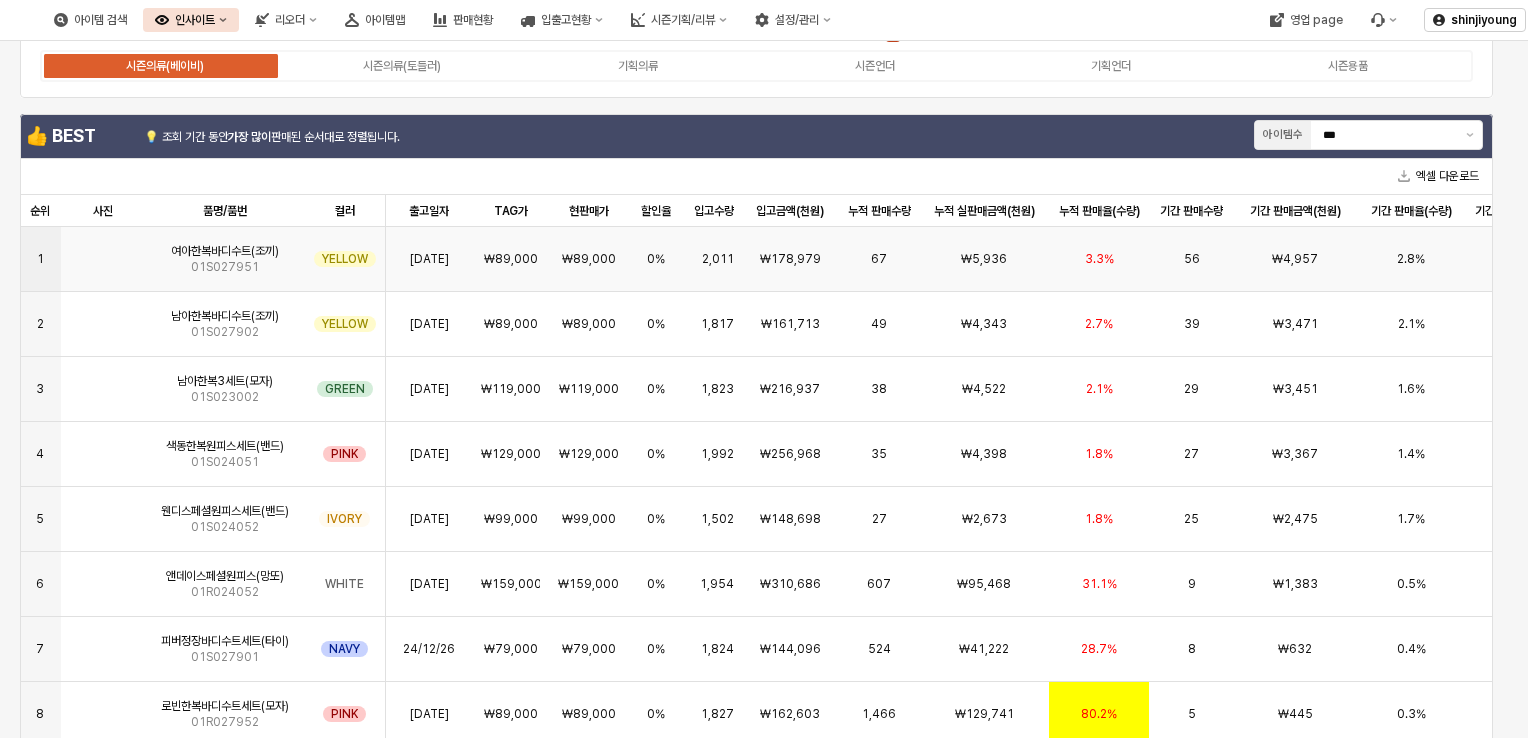 scroll, scrollTop: 0, scrollLeft: 0, axis: both 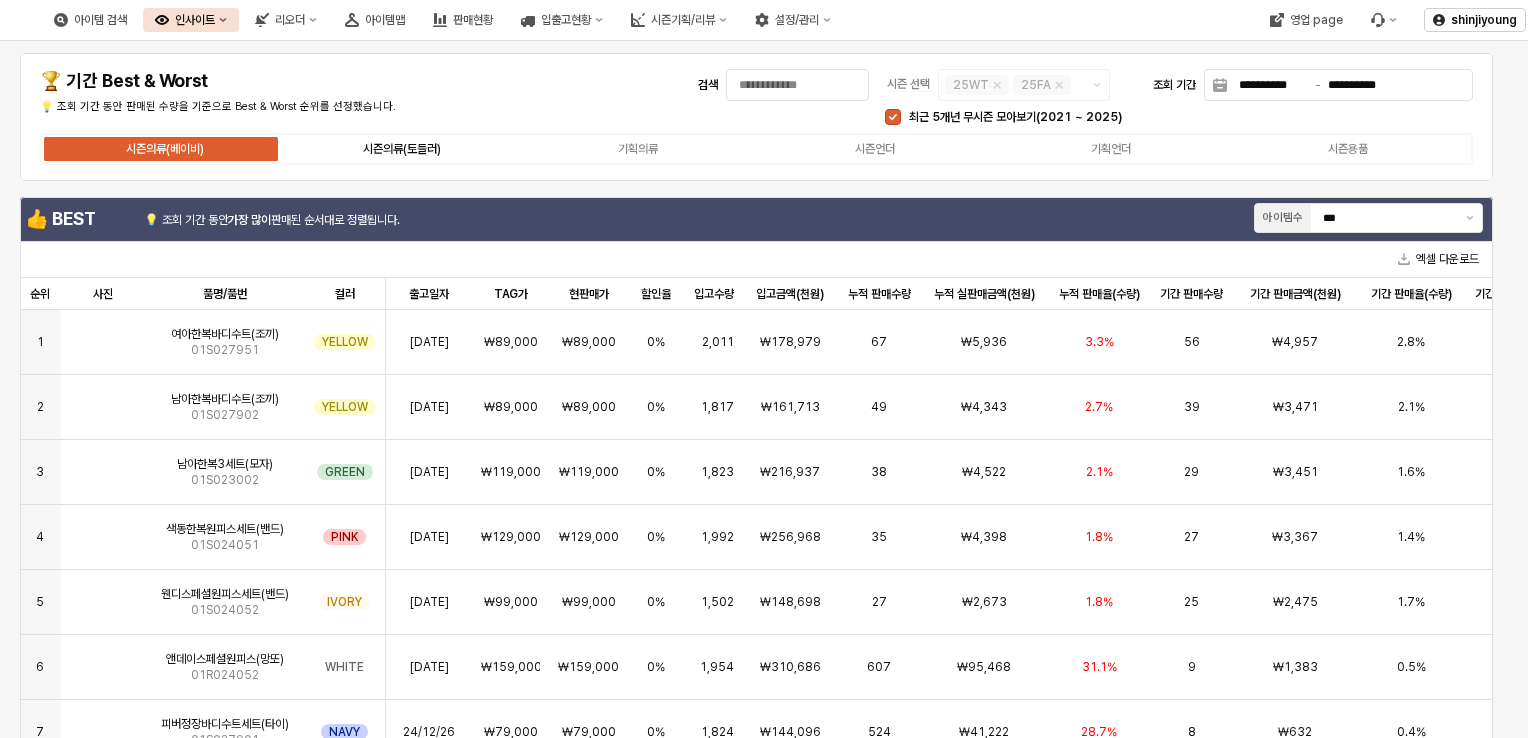 click on "시즌의류(토들러)" at bounding box center [402, 149] 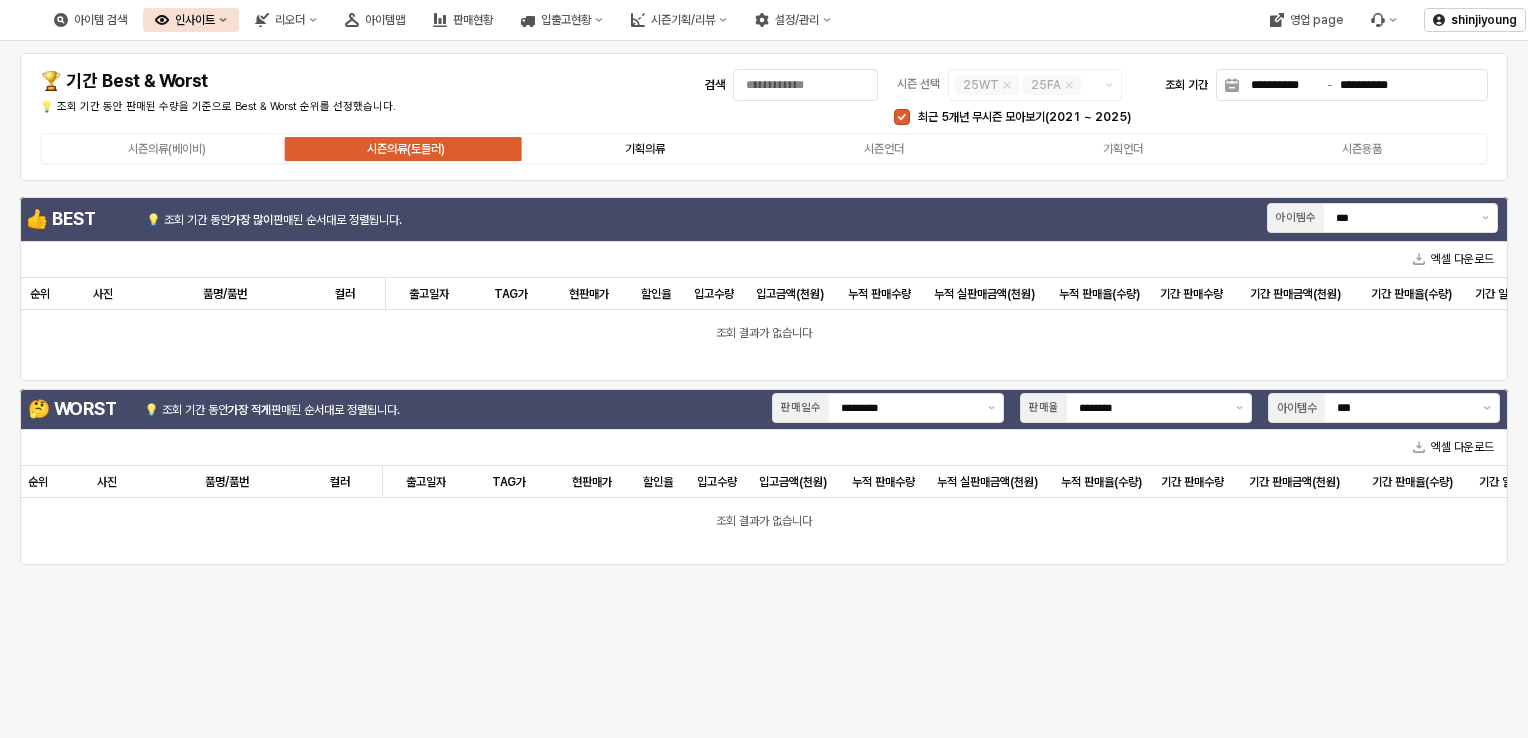click on "기획의류" at bounding box center [645, 149] 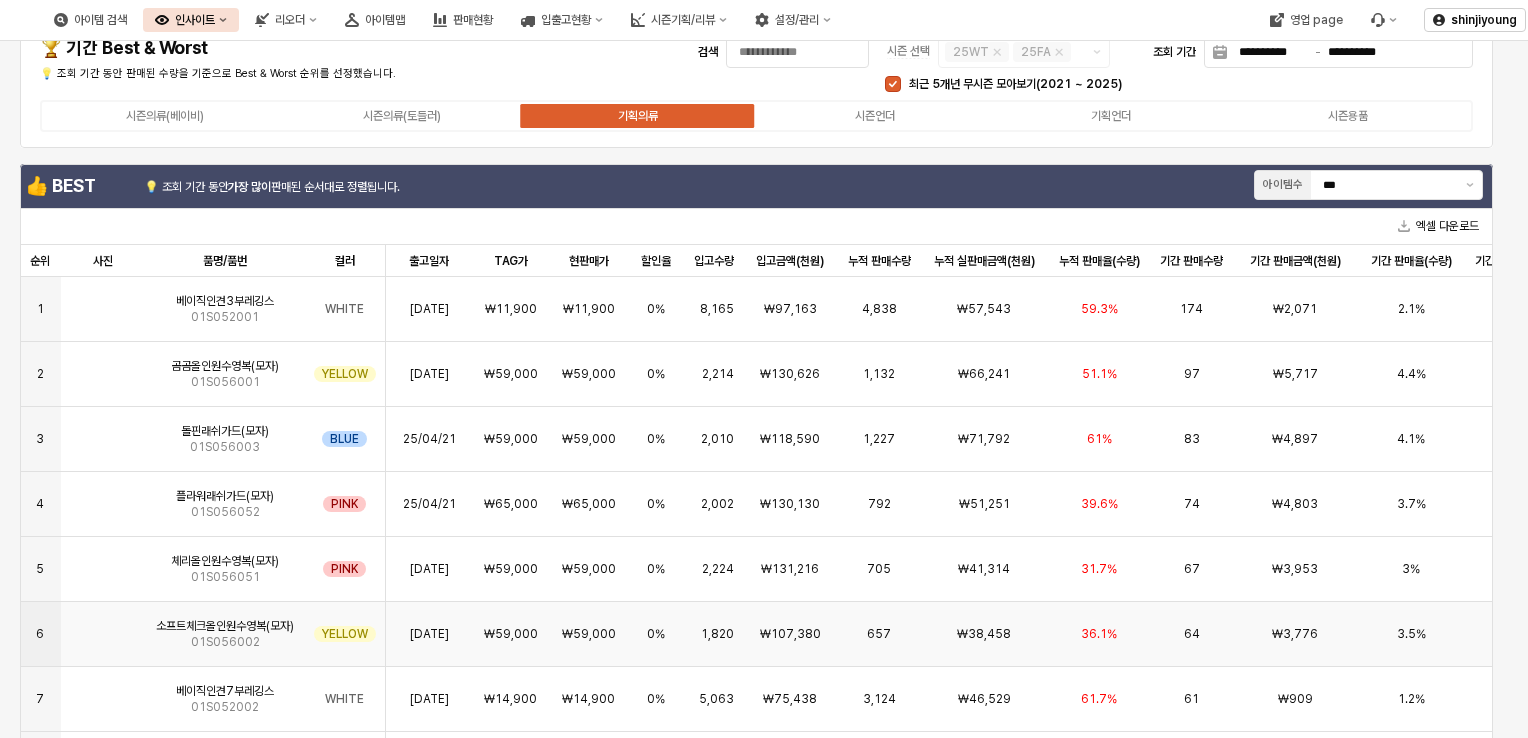 scroll, scrollTop: 0, scrollLeft: 0, axis: both 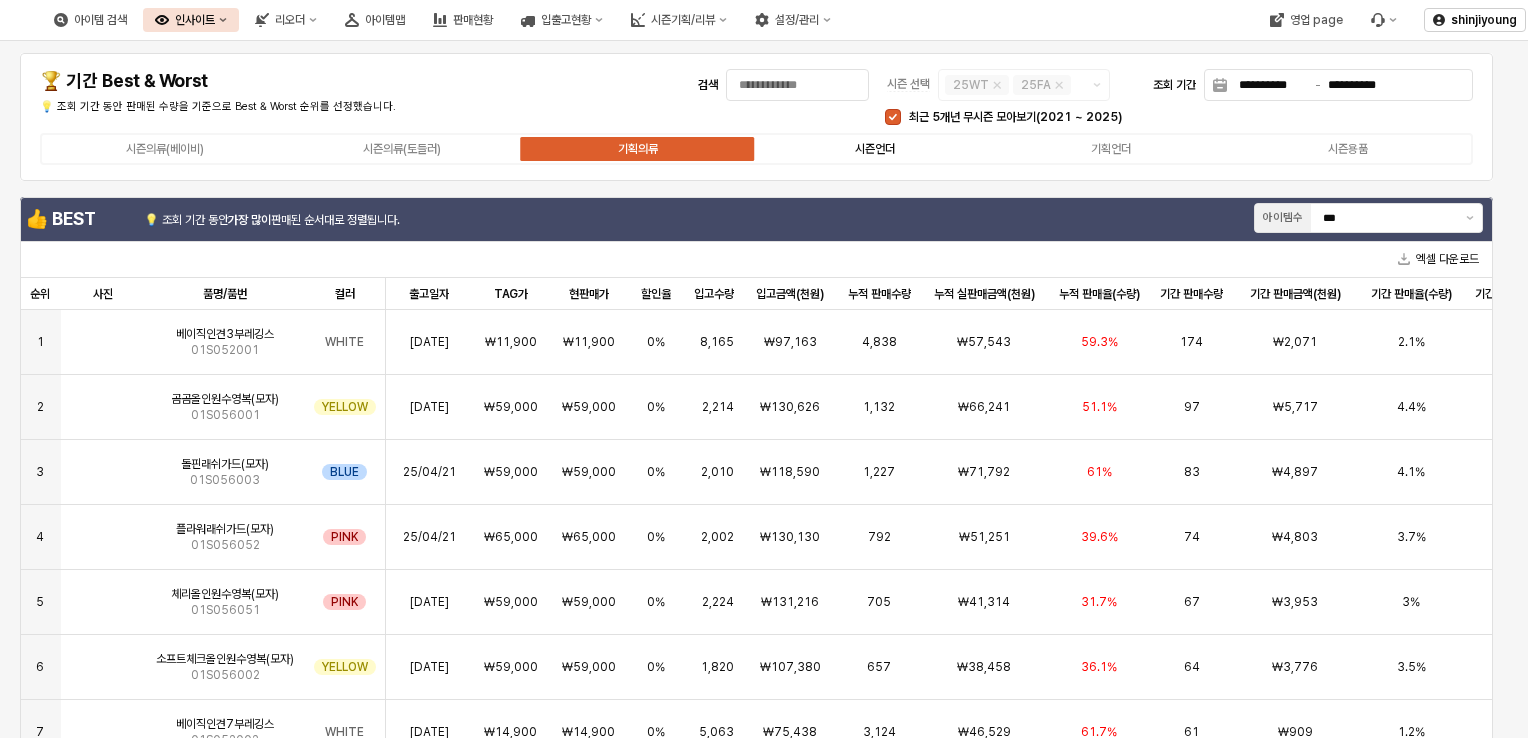 click on "시즌언더" at bounding box center (875, 149) 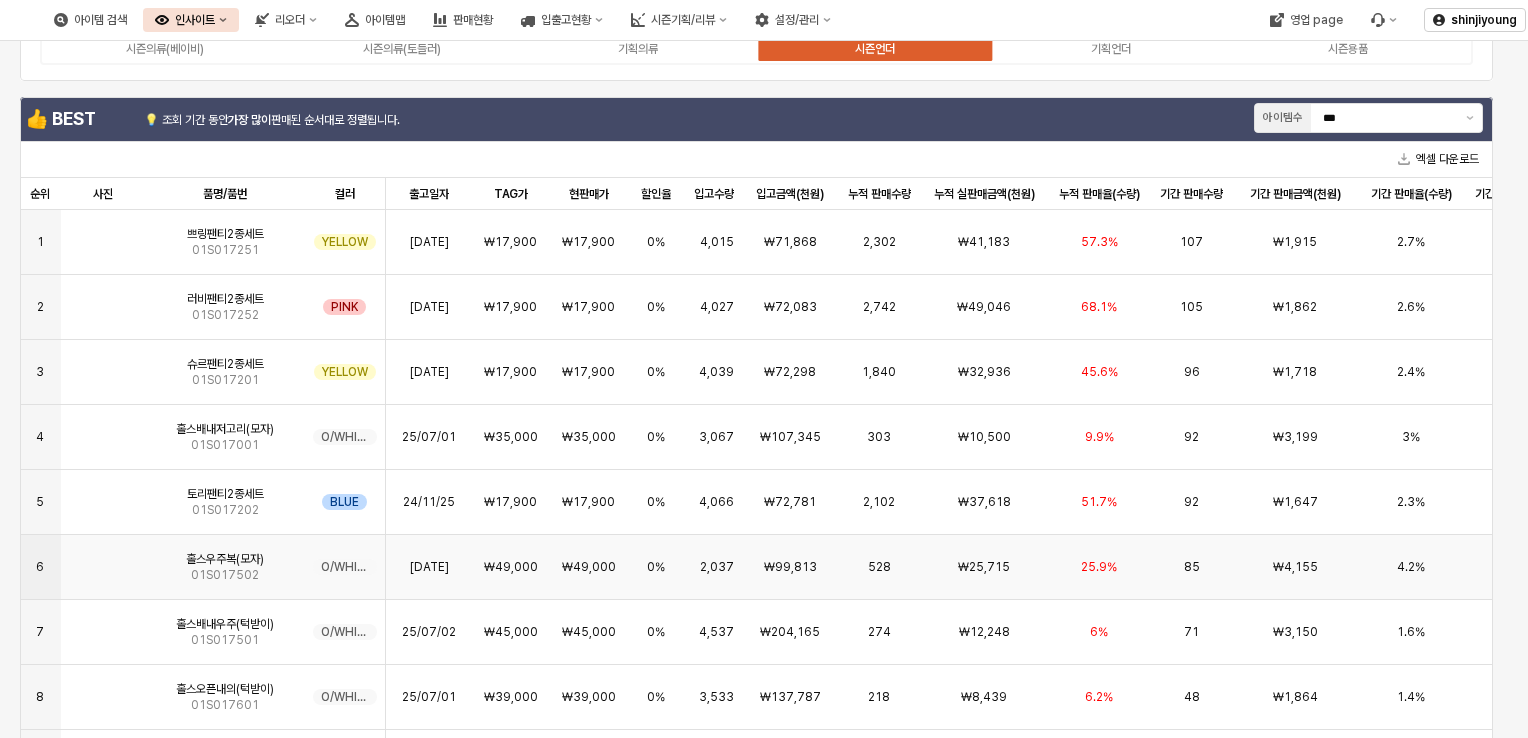 scroll, scrollTop: 0, scrollLeft: 0, axis: both 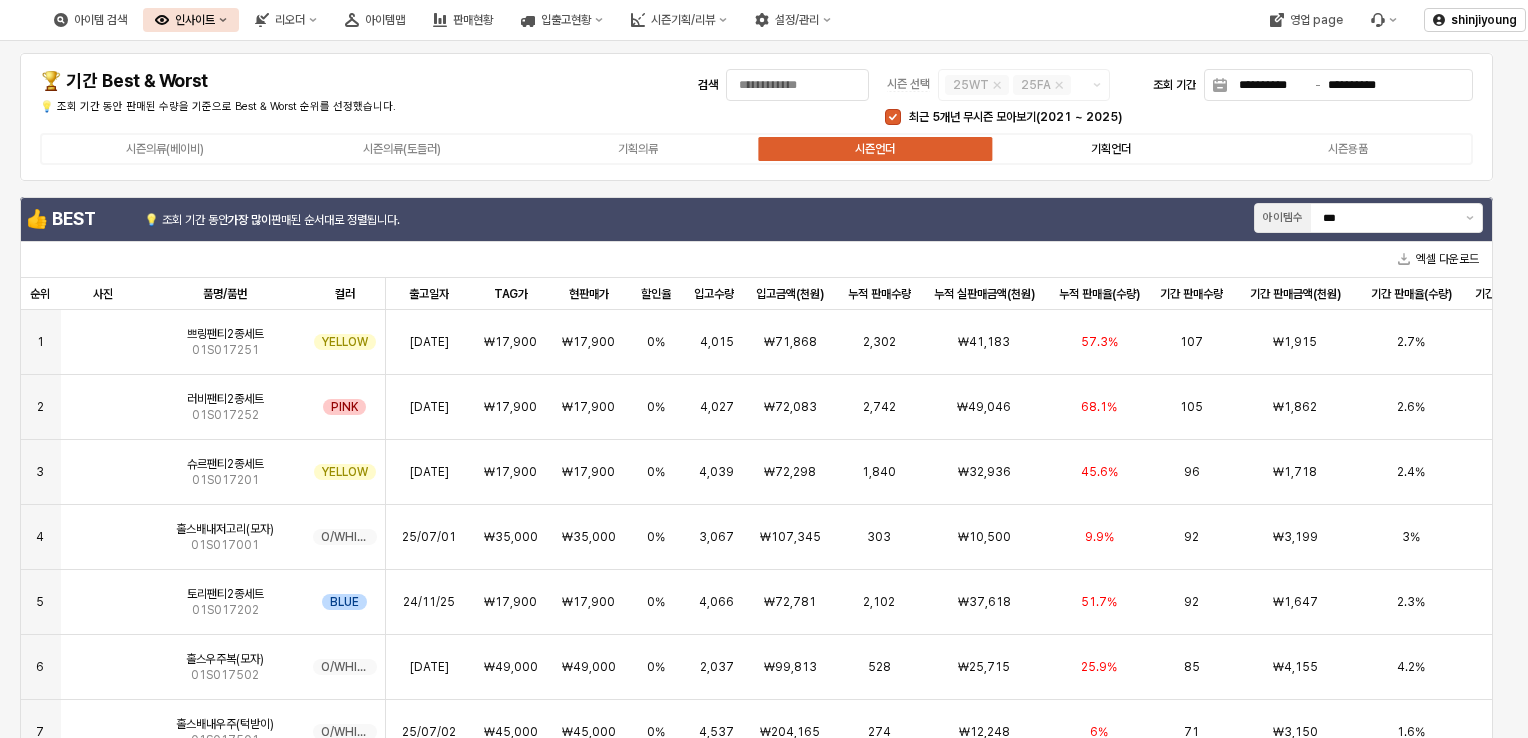 click on "기획언더" at bounding box center [1111, 149] 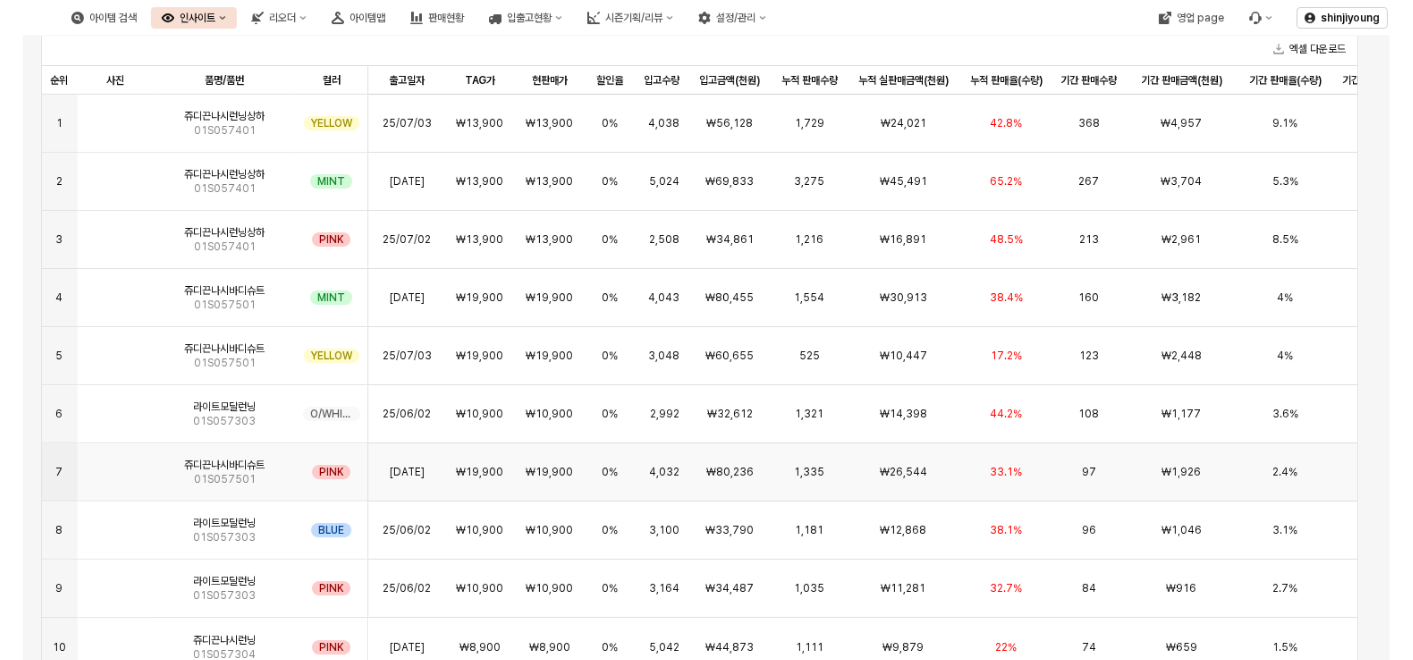 scroll, scrollTop: 200, scrollLeft: 0, axis: vertical 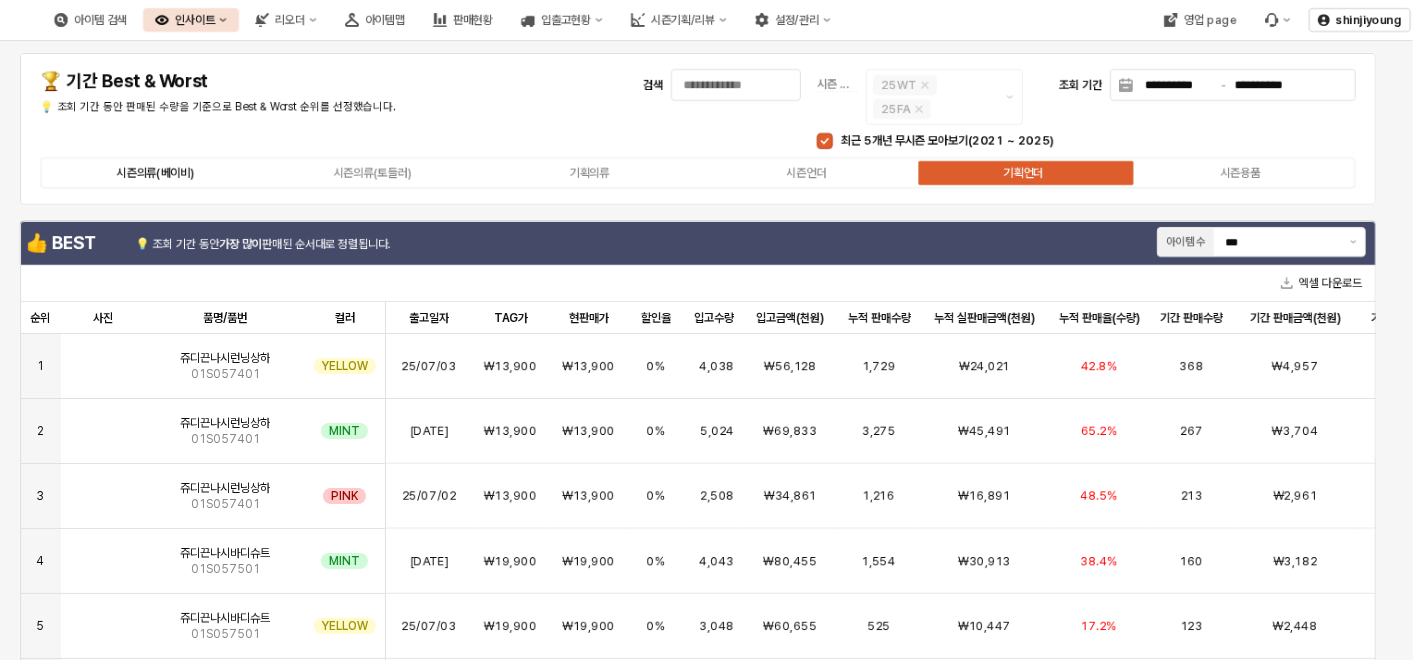 click on "시즌의류(베이비)" at bounding box center [156, 173] 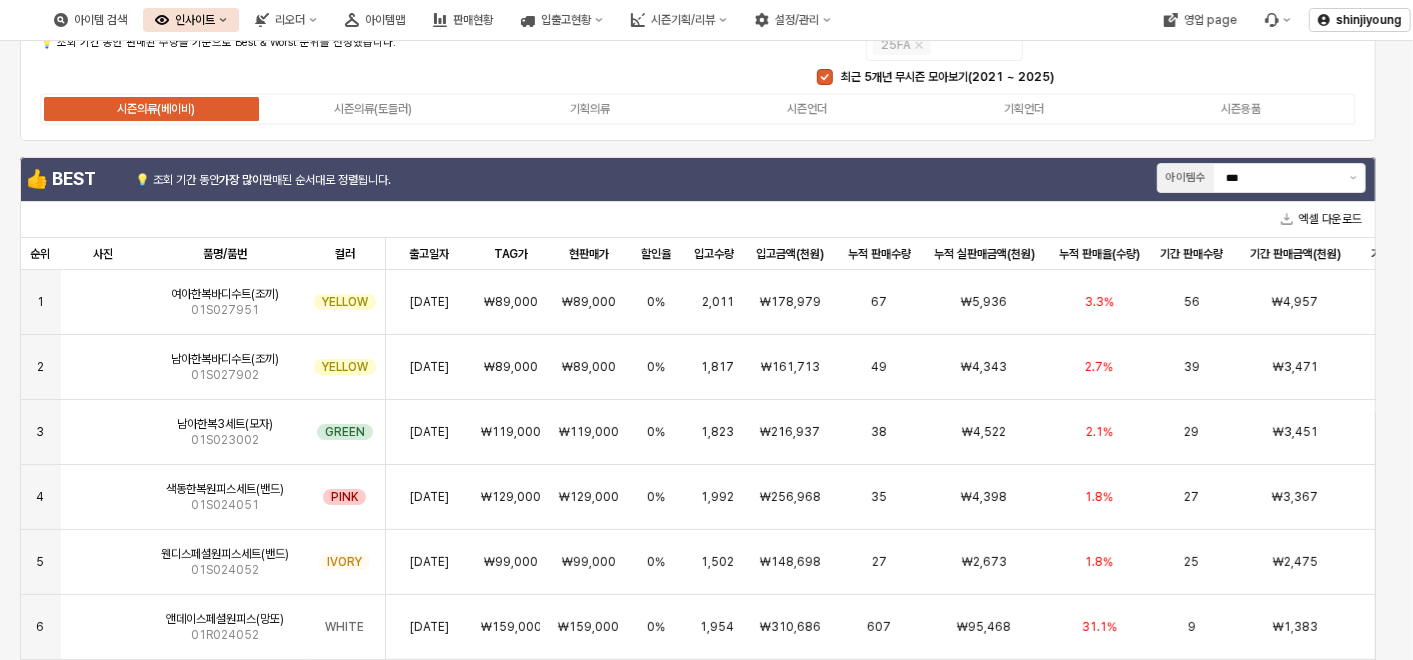 scroll, scrollTop: 0, scrollLeft: 0, axis: both 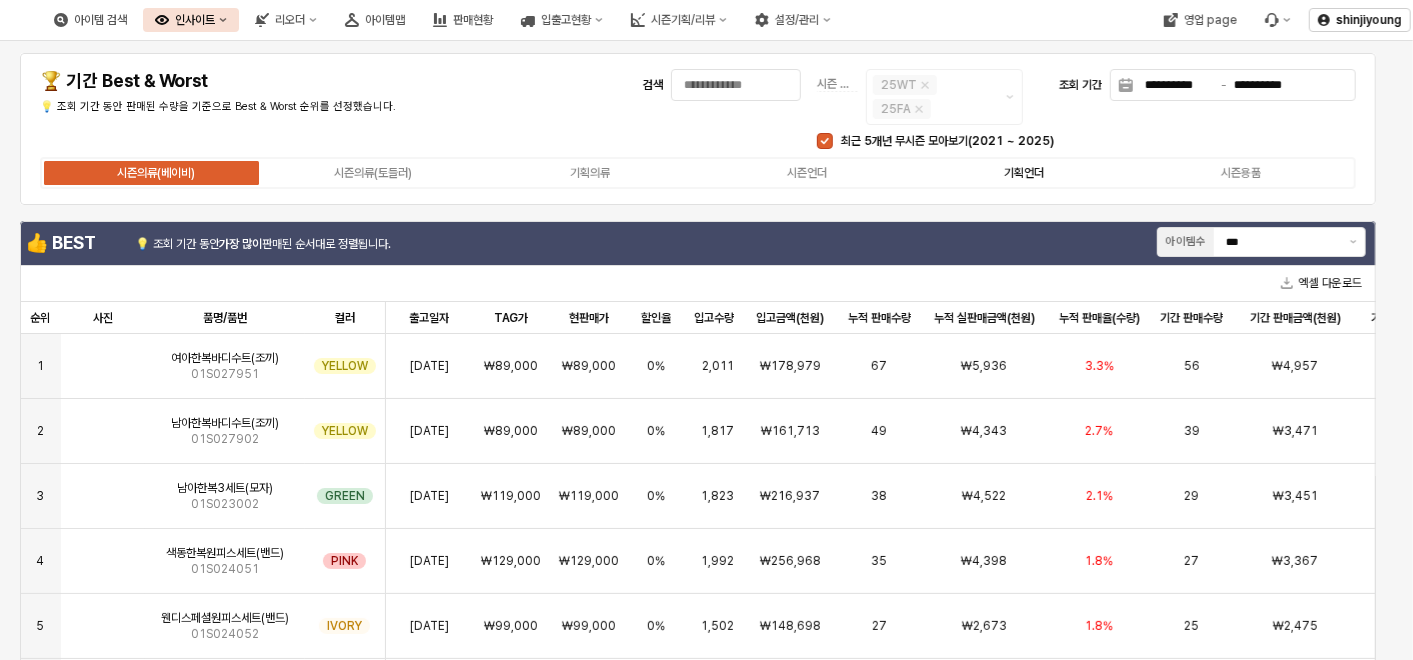 click on "기획언더" at bounding box center [1024, 173] 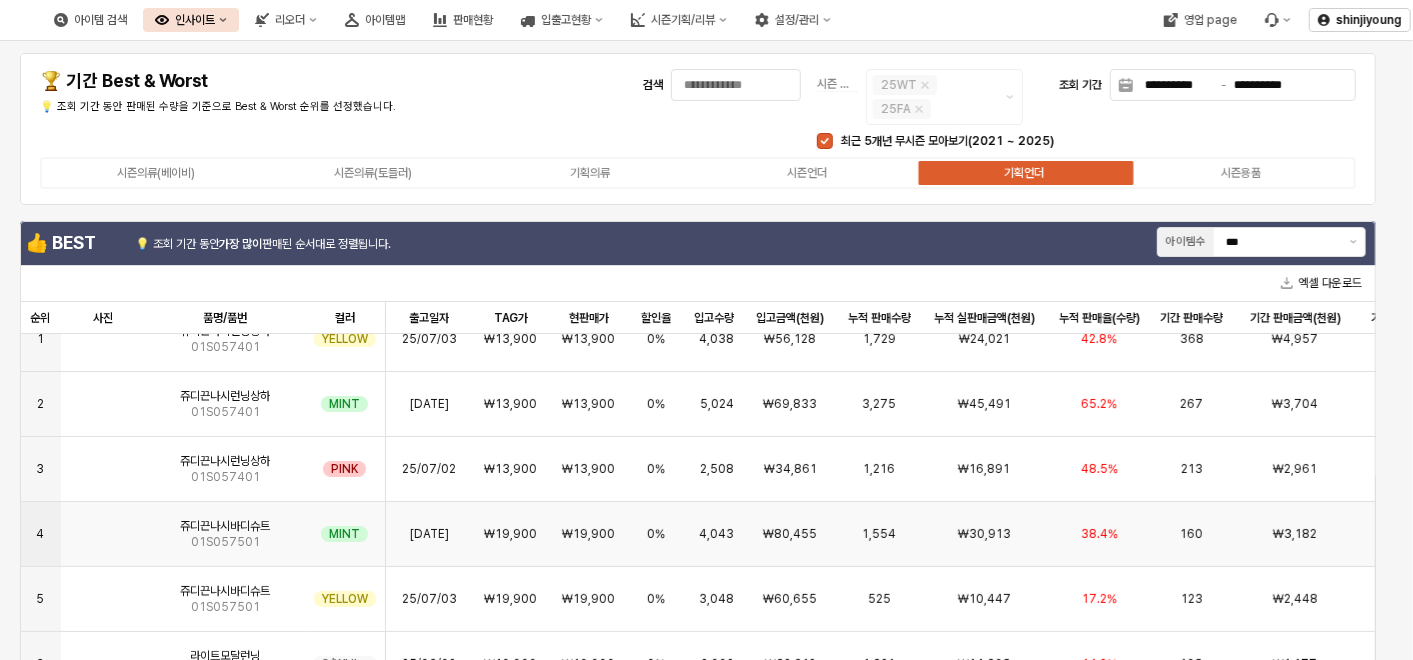 scroll, scrollTop: 0, scrollLeft: 0, axis: both 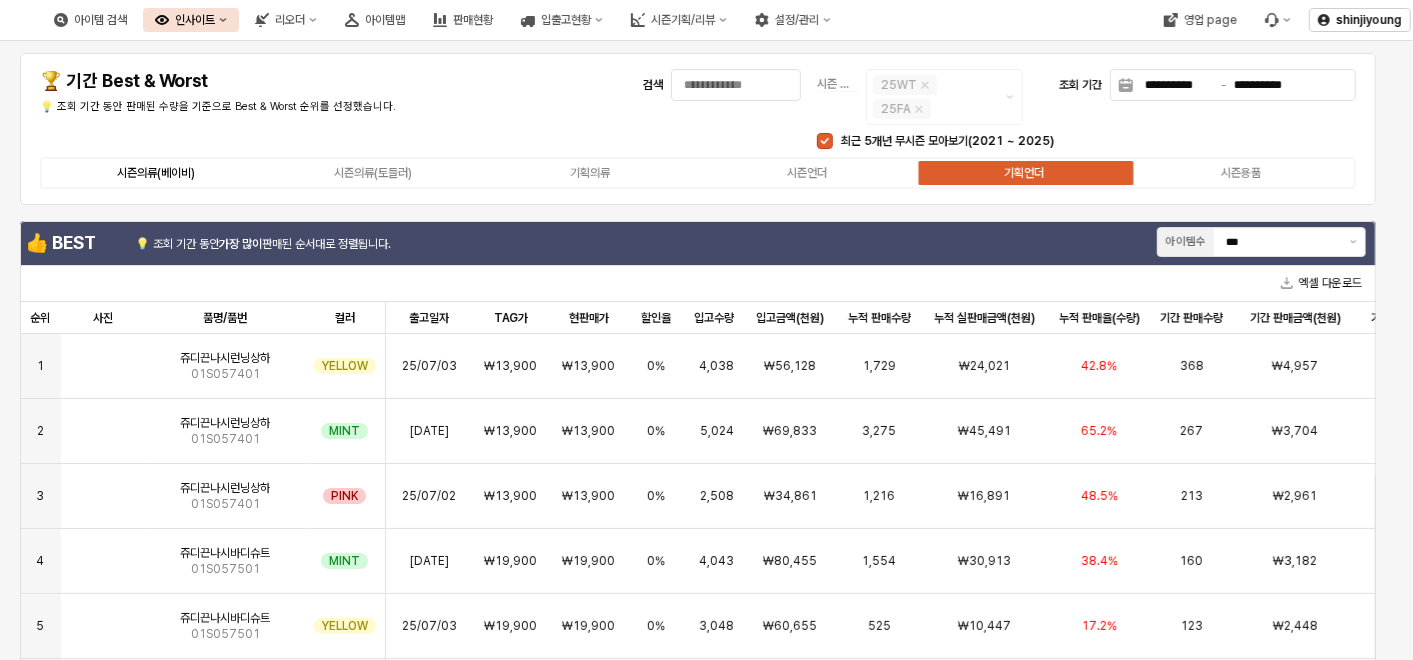 click on "시즌의류(베이비)" at bounding box center (156, 173) 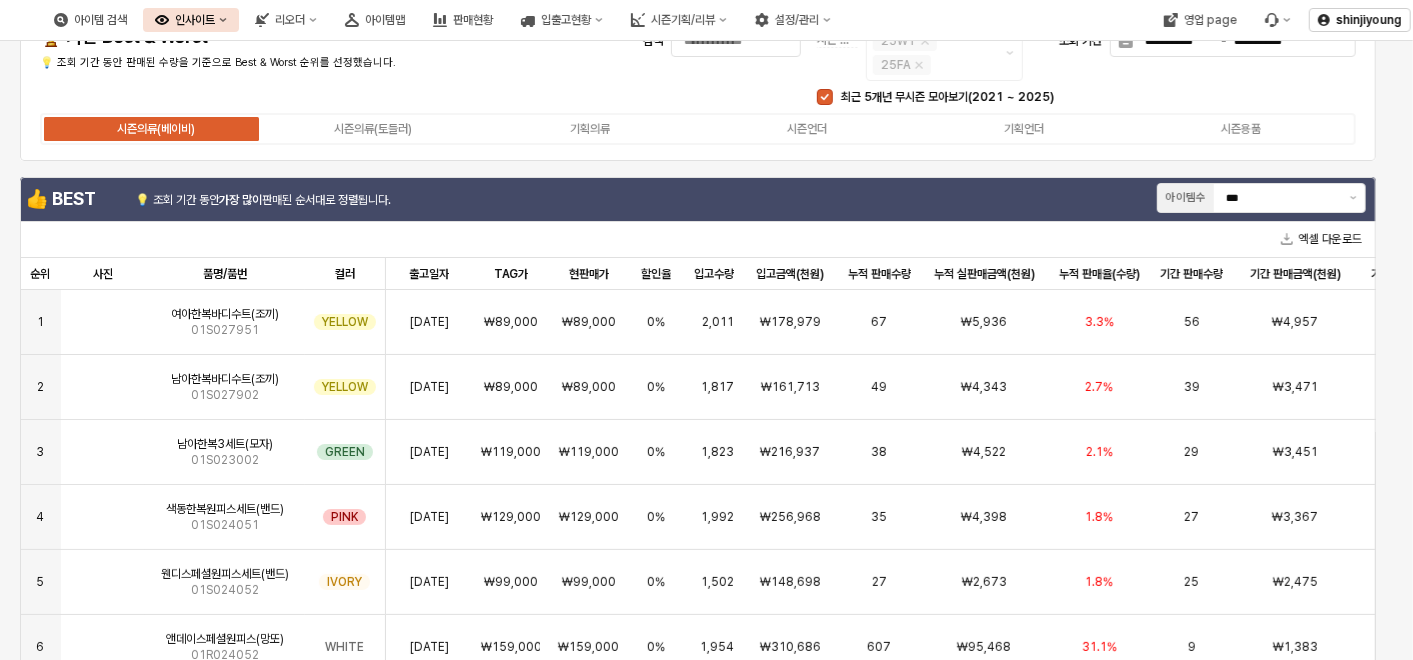 scroll, scrollTop: 23, scrollLeft: 0, axis: vertical 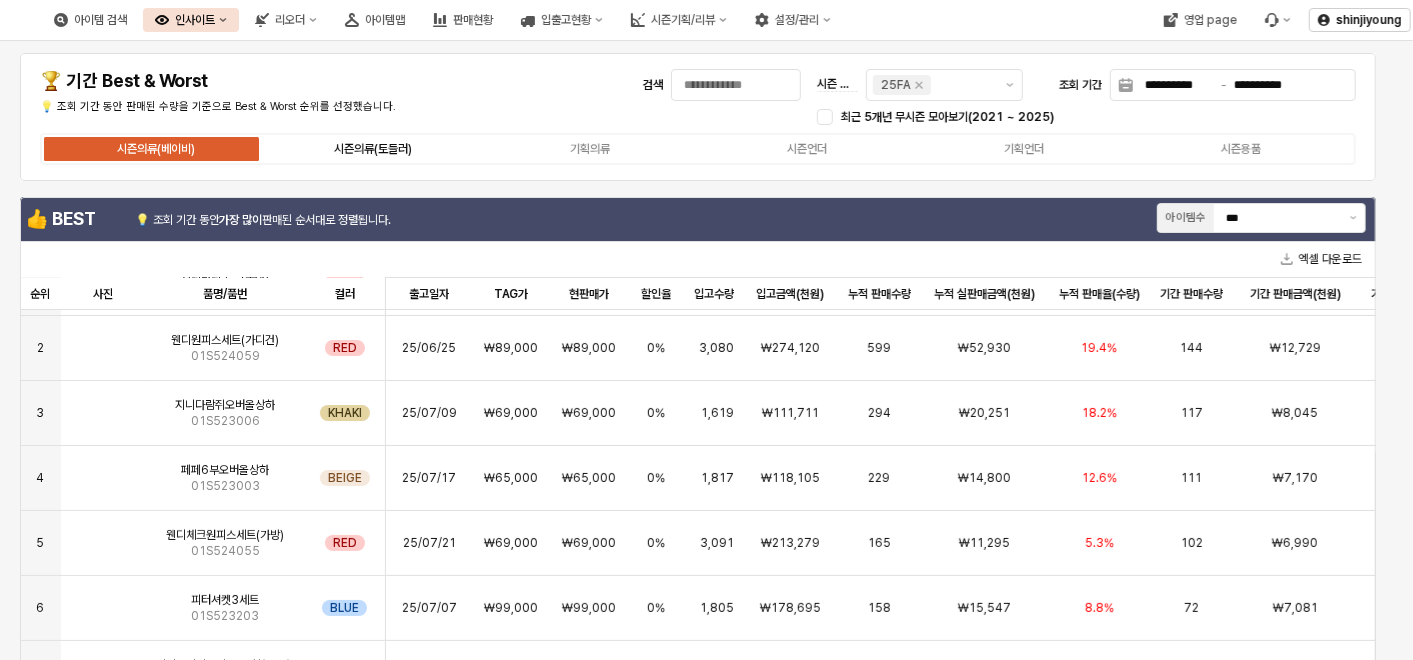 click on "시즌의류(토들러)" at bounding box center (373, 149) 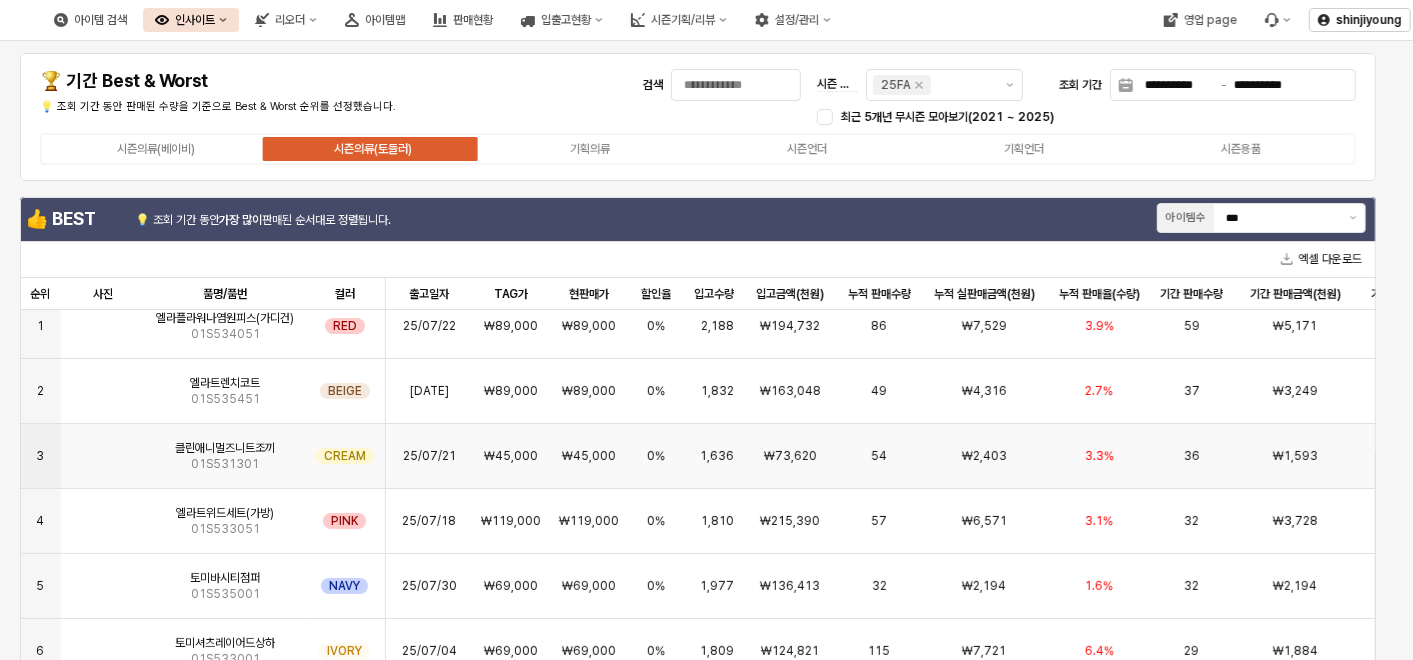 scroll, scrollTop: 0, scrollLeft: 0, axis: both 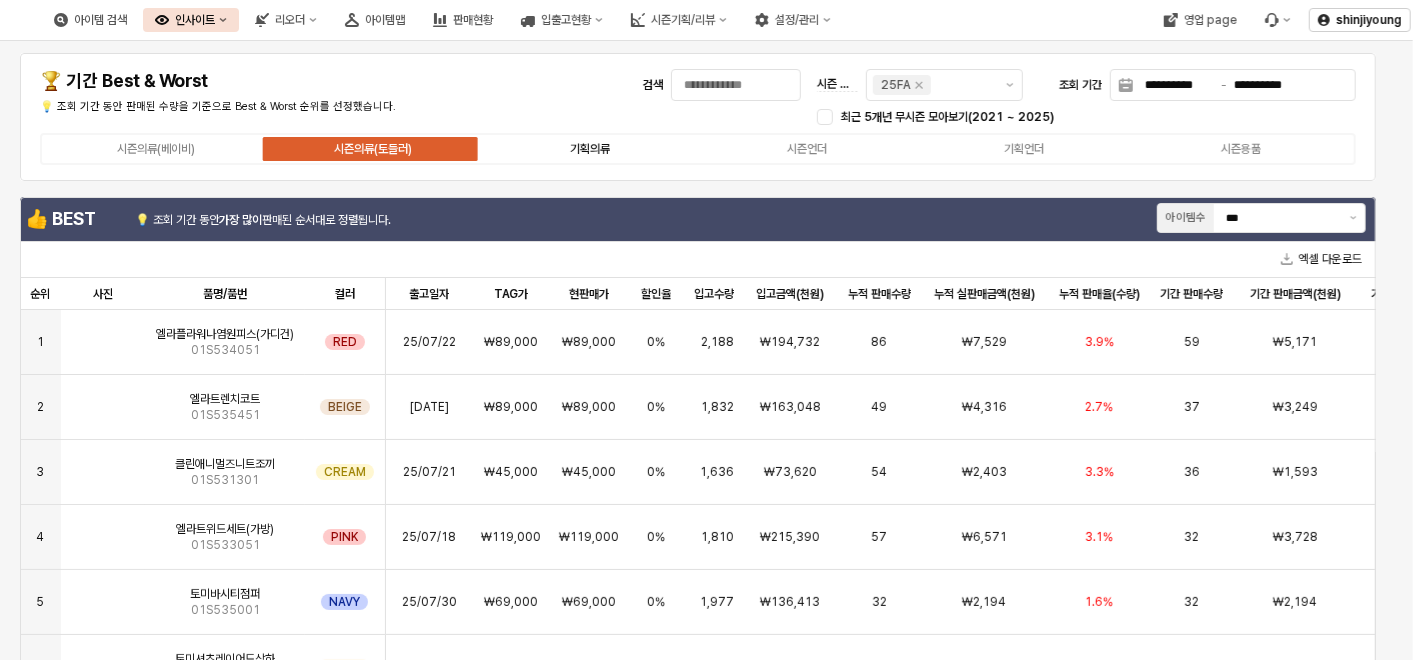 click on "기획의류" at bounding box center (590, 149) 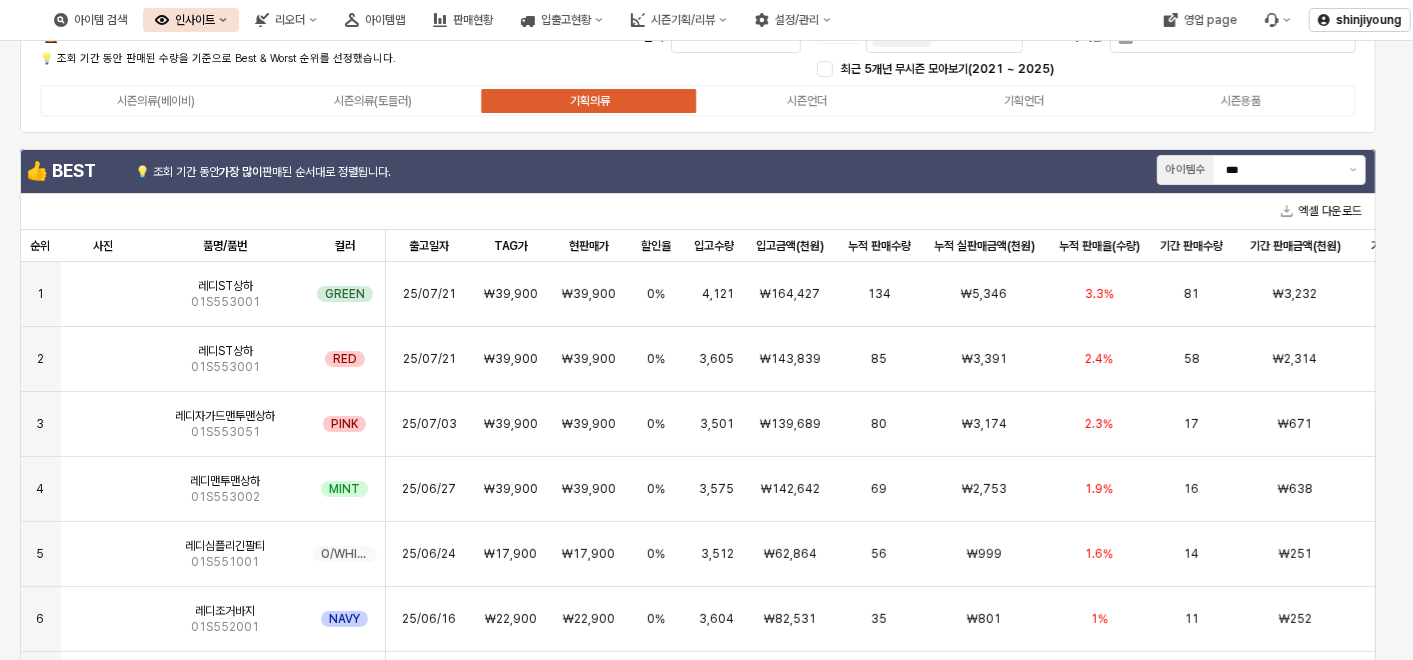 scroll, scrollTop: 0, scrollLeft: 0, axis: both 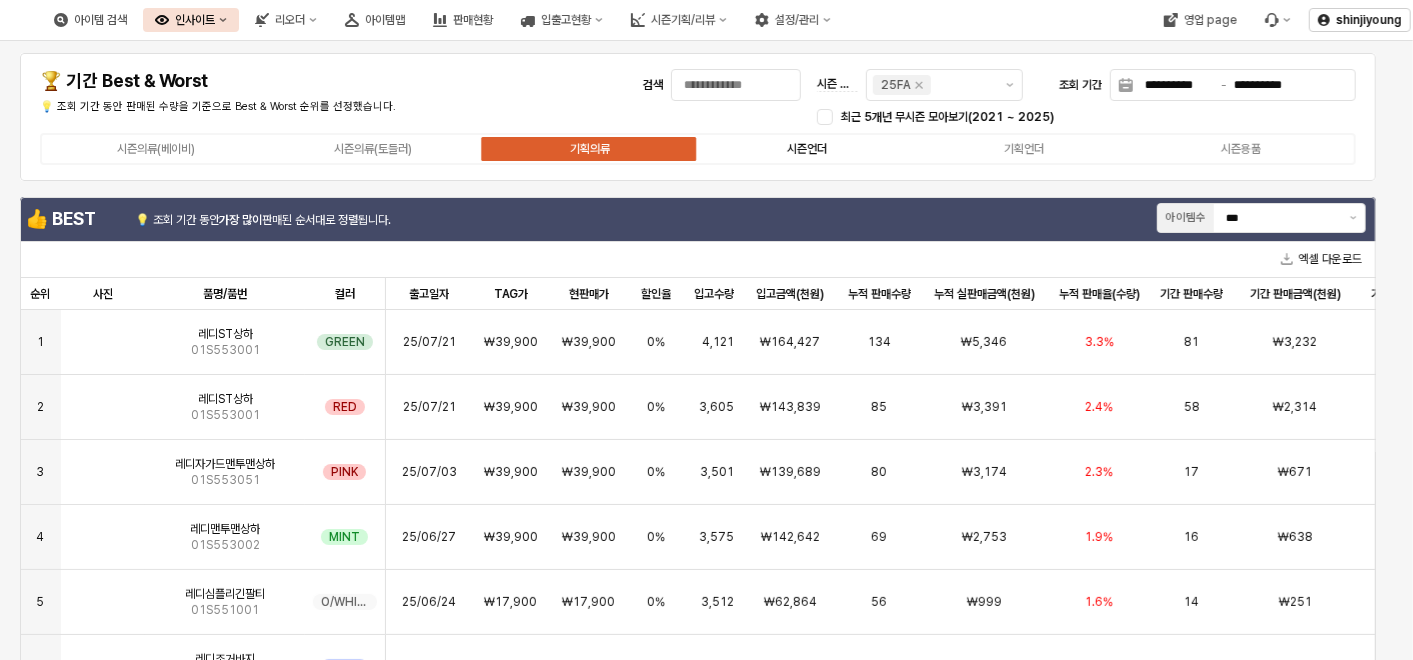 click on "시즌언더" at bounding box center [807, 149] 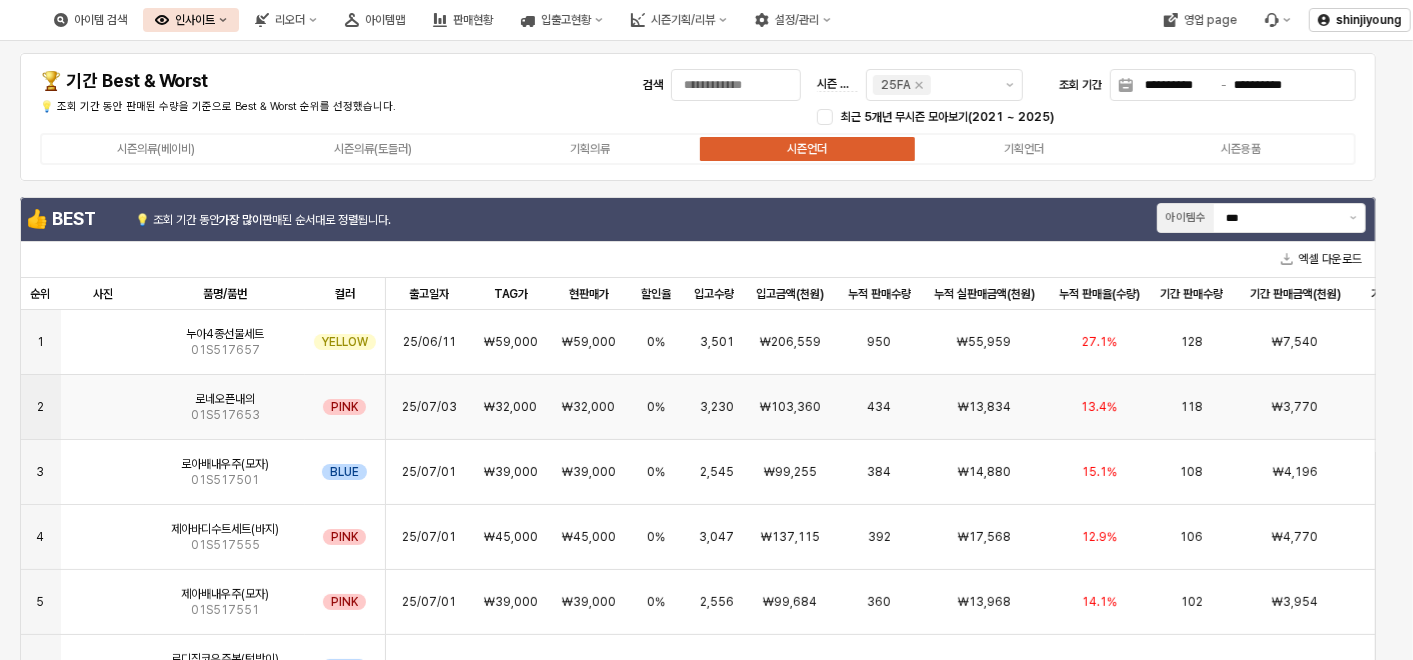 scroll, scrollTop: 75, scrollLeft: 0, axis: vertical 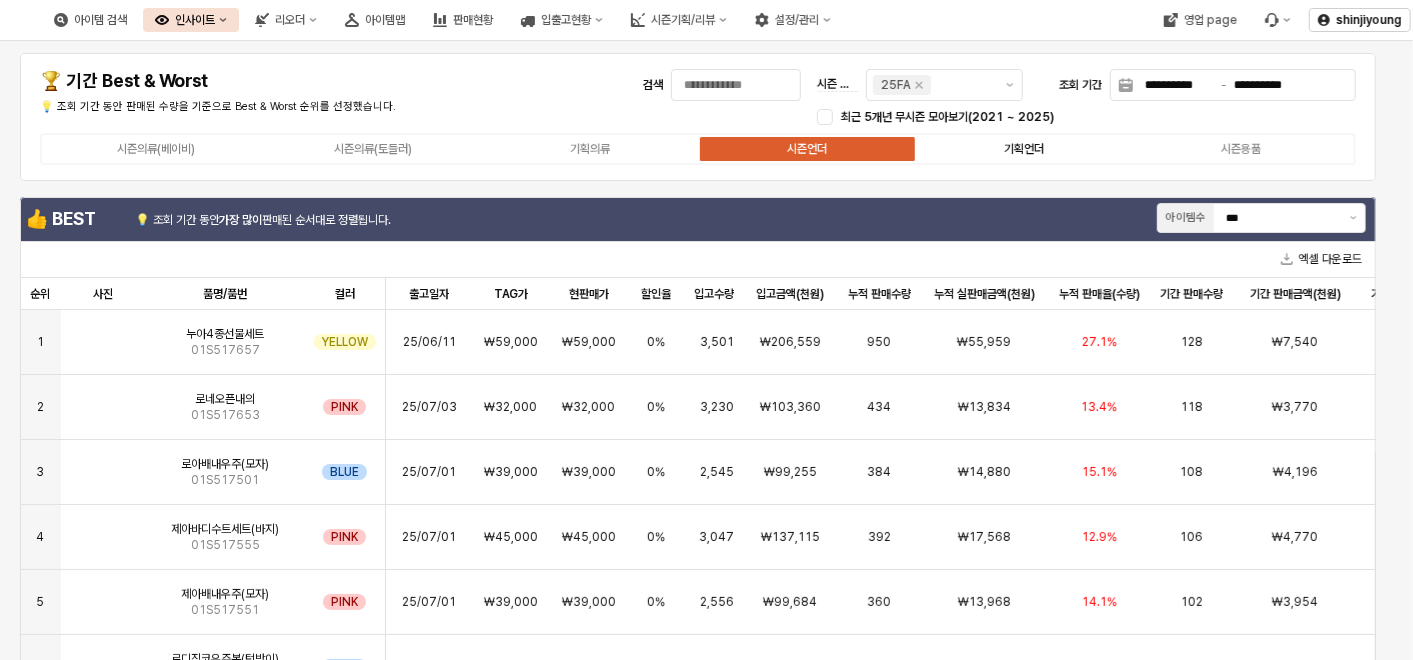 click on "기획언더" at bounding box center (1023, 149) 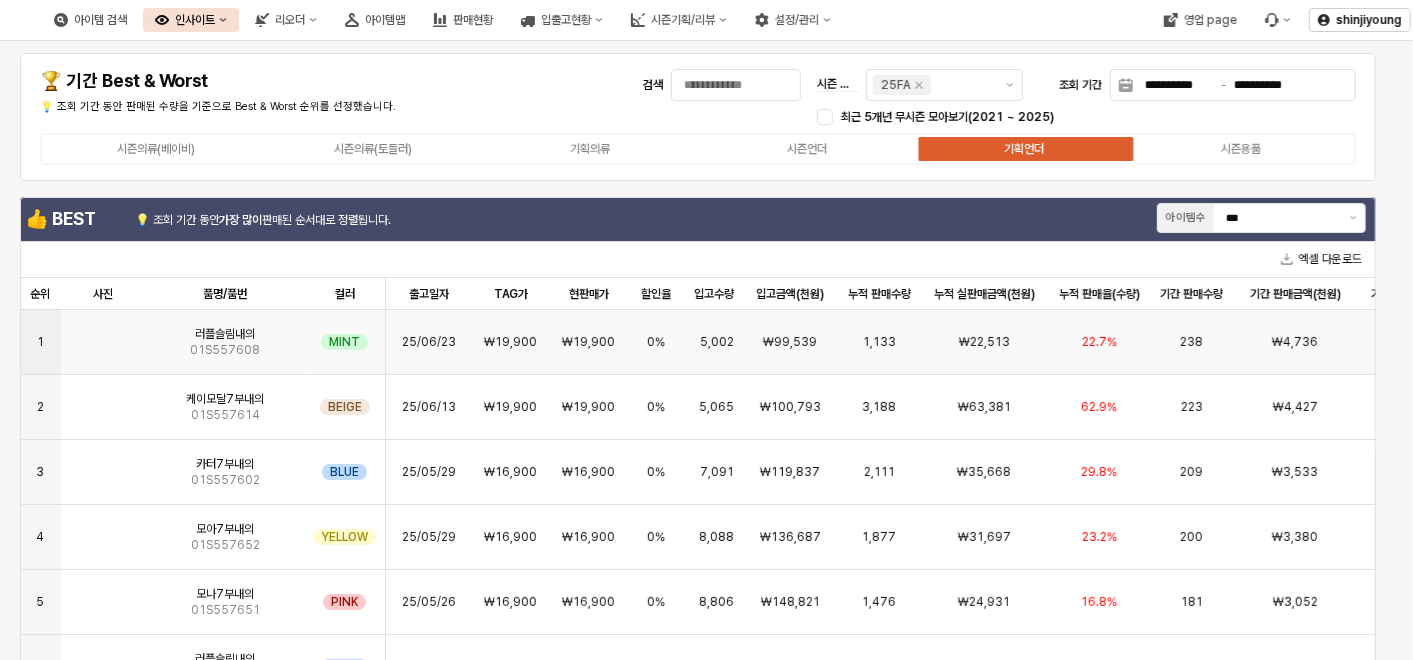 scroll, scrollTop: 75, scrollLeft: 0, axis: vertical 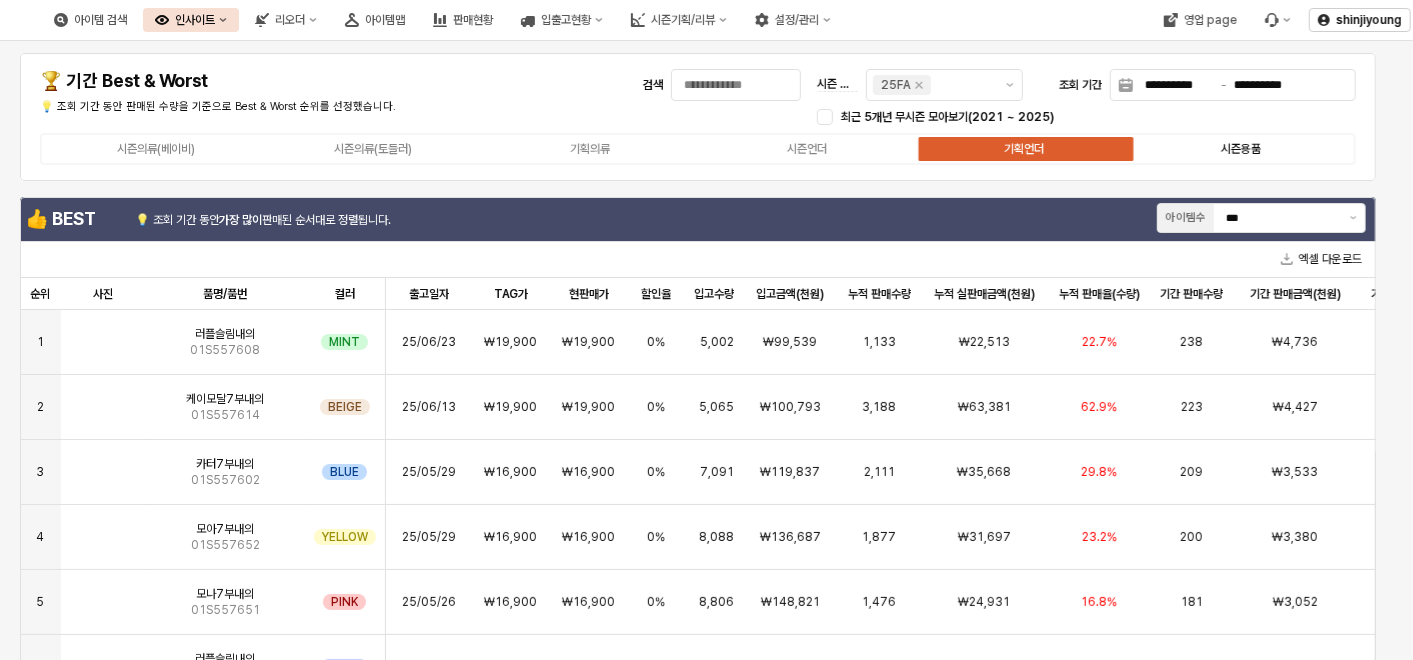 click on "시즌용품" at bounding box center [1241, 149] 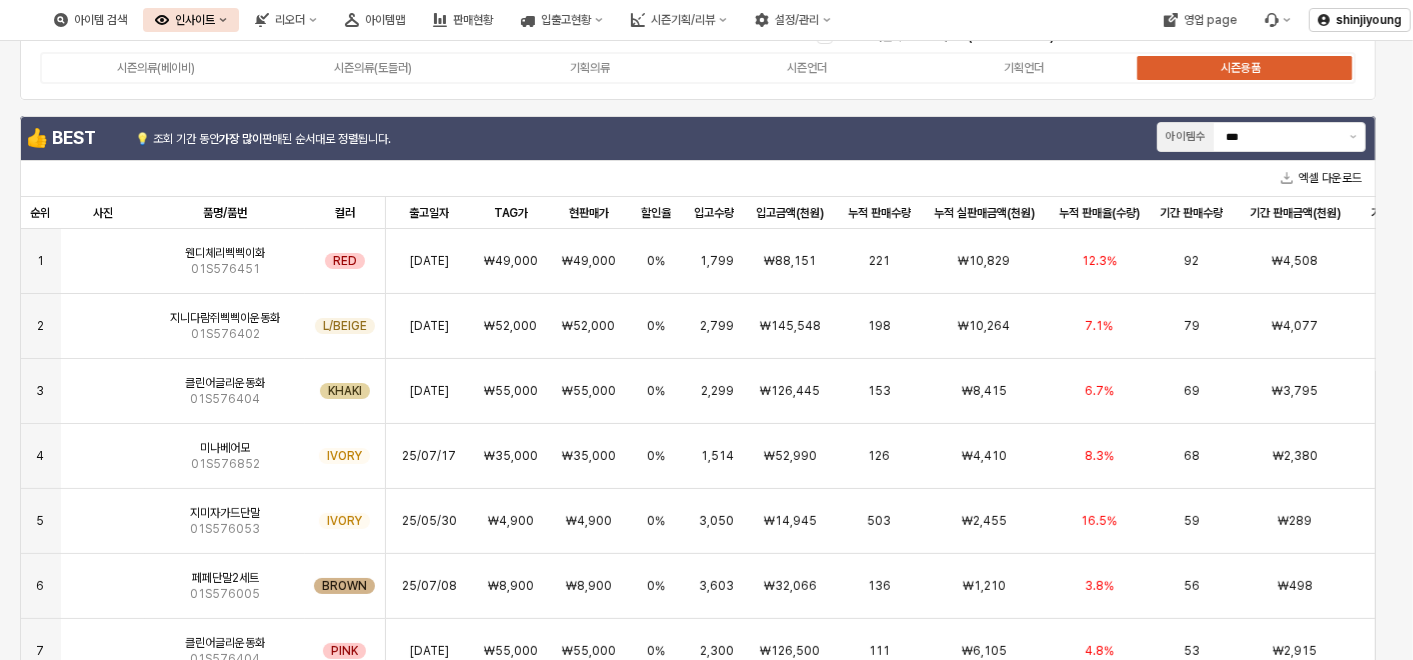 scroll, scrollTop: 92, scrollLeft: 0, axis: vertical 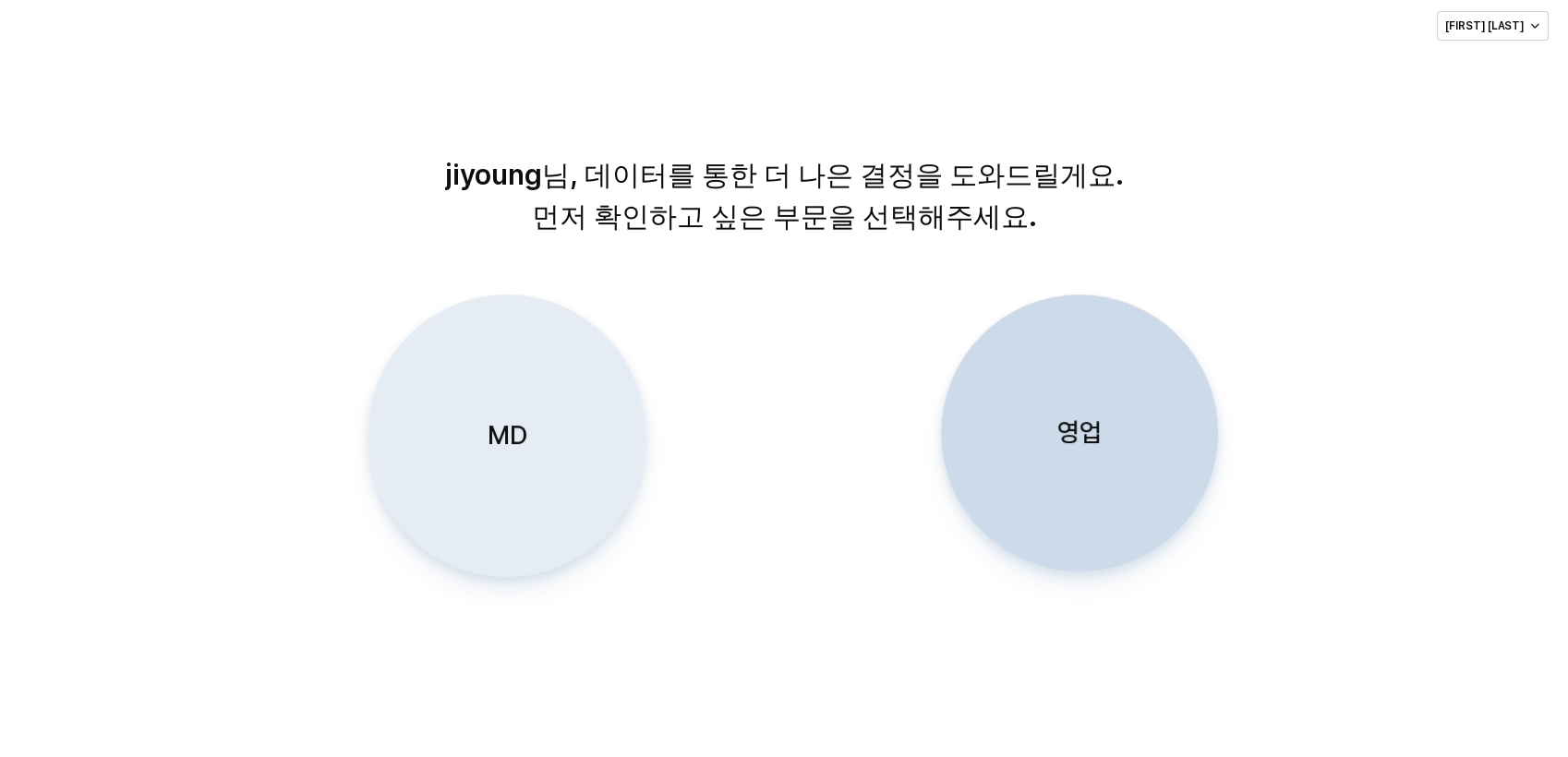 click on "MD" at bounding box center [507, 435] 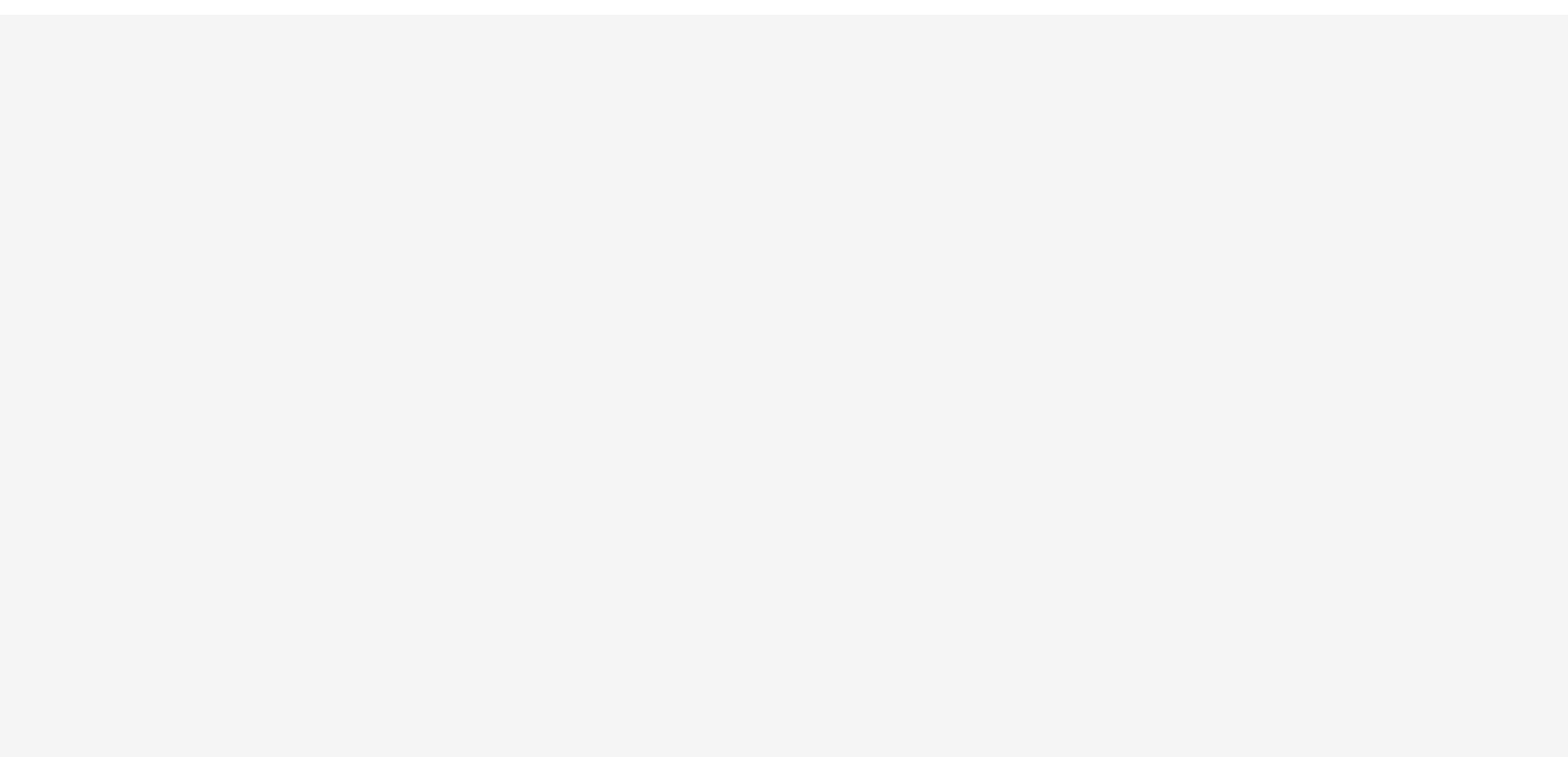 scroll, scrollTop: 0, scrollLeft: 0, axis: both 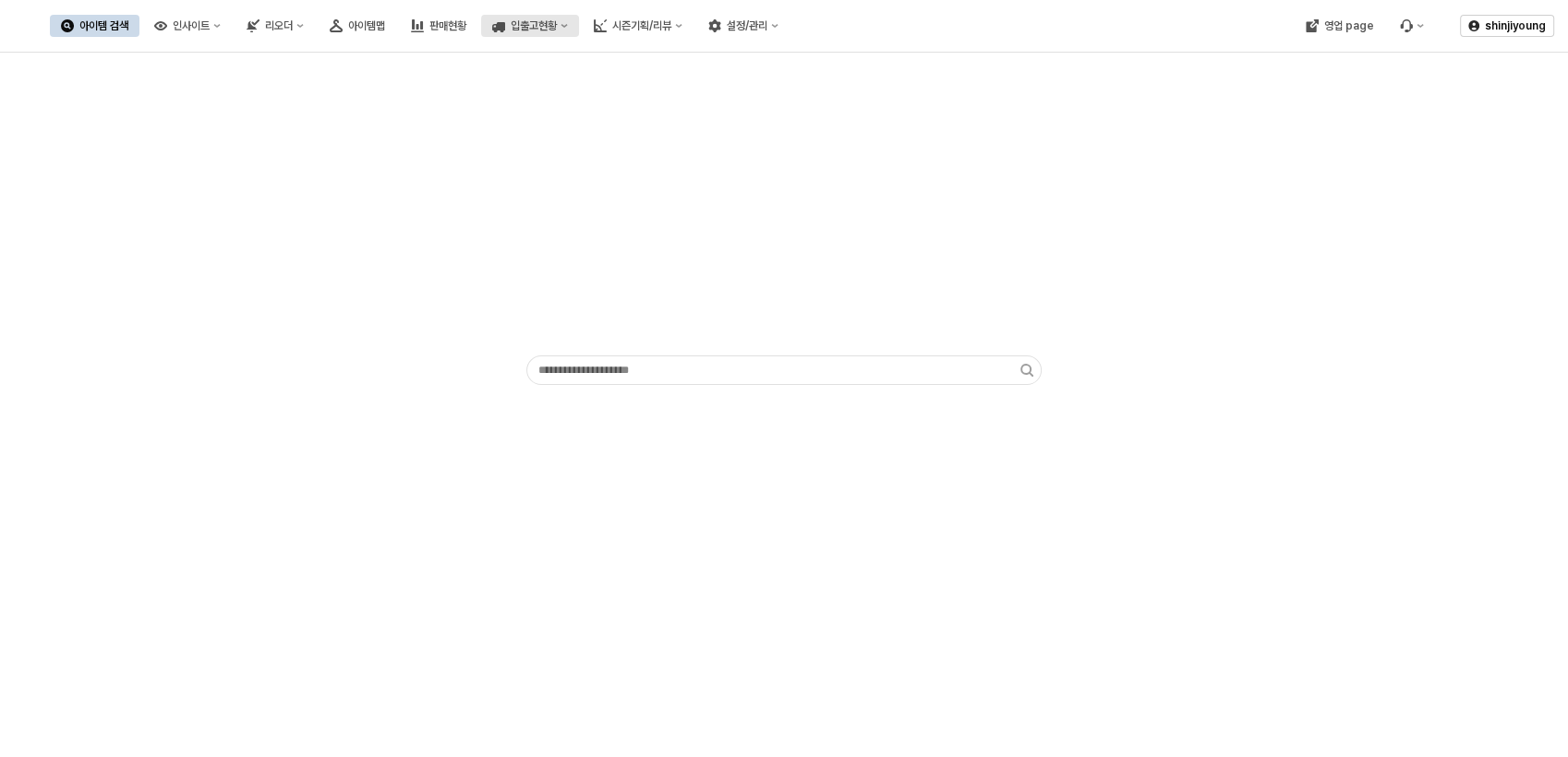 click on "입출고현황" at bounding box center [534, 26] 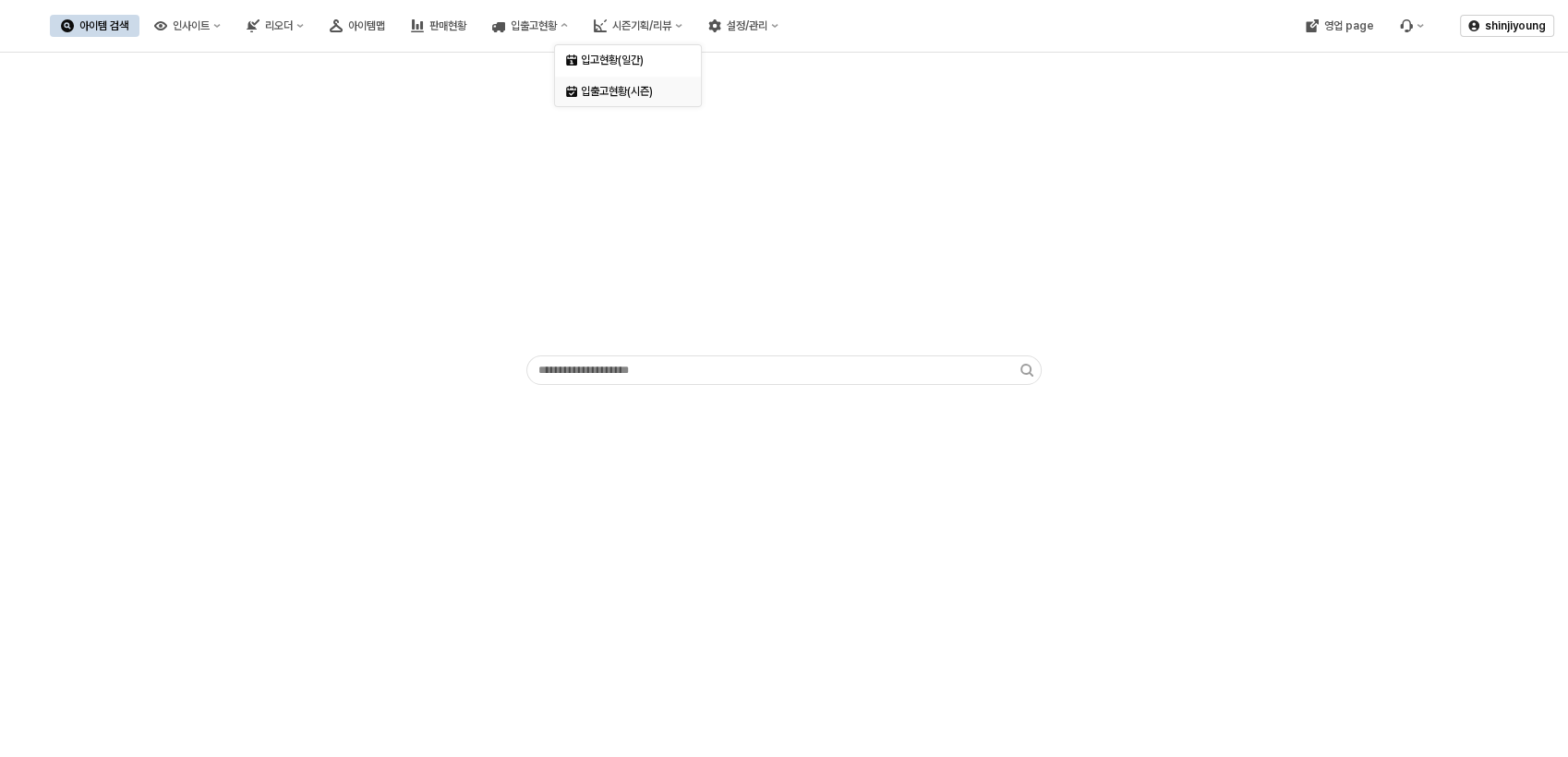 click on "입출고현황(시즌)" at bounding box center (630, 91) 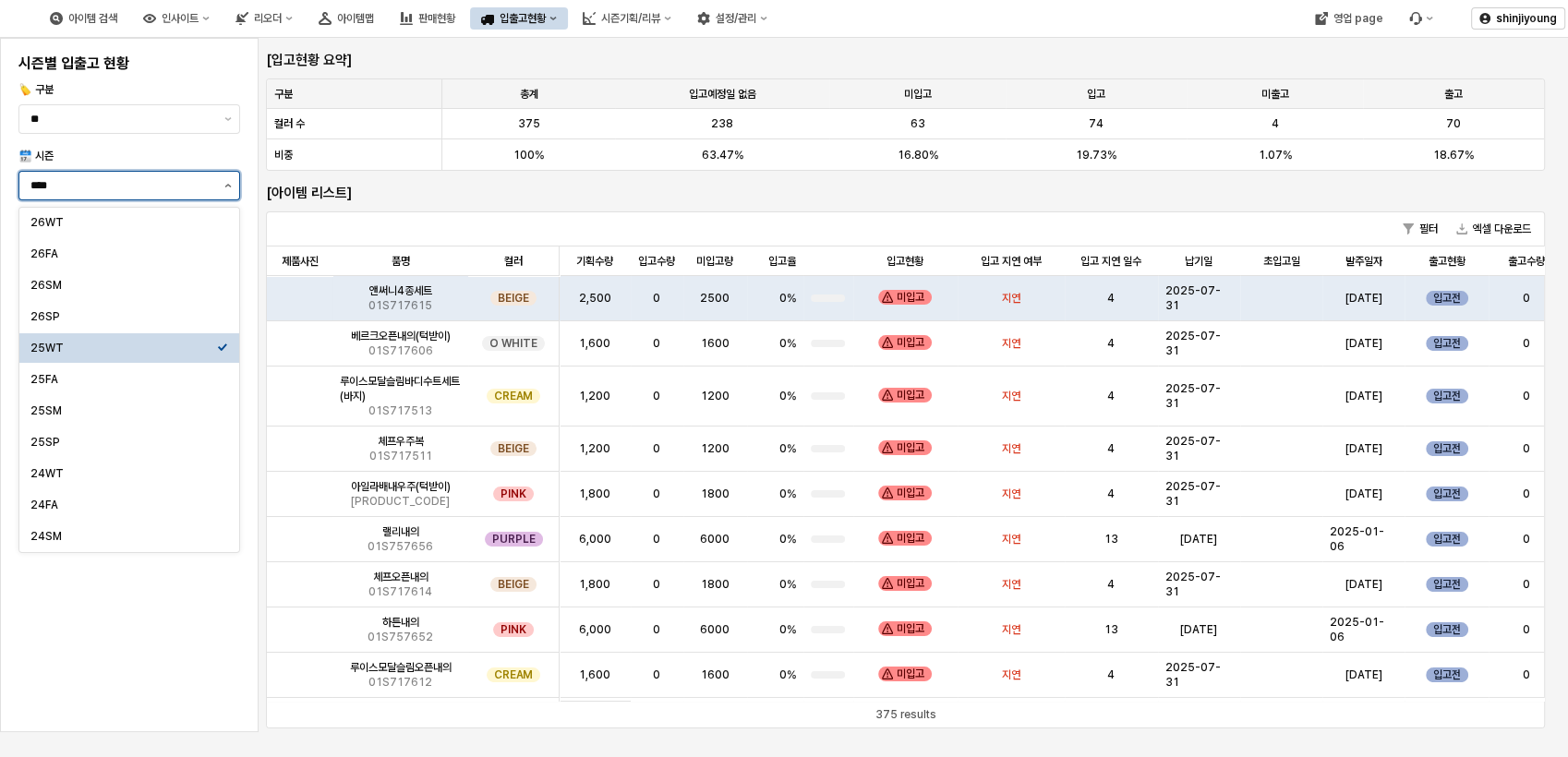 click at bounding box center [228, 186] 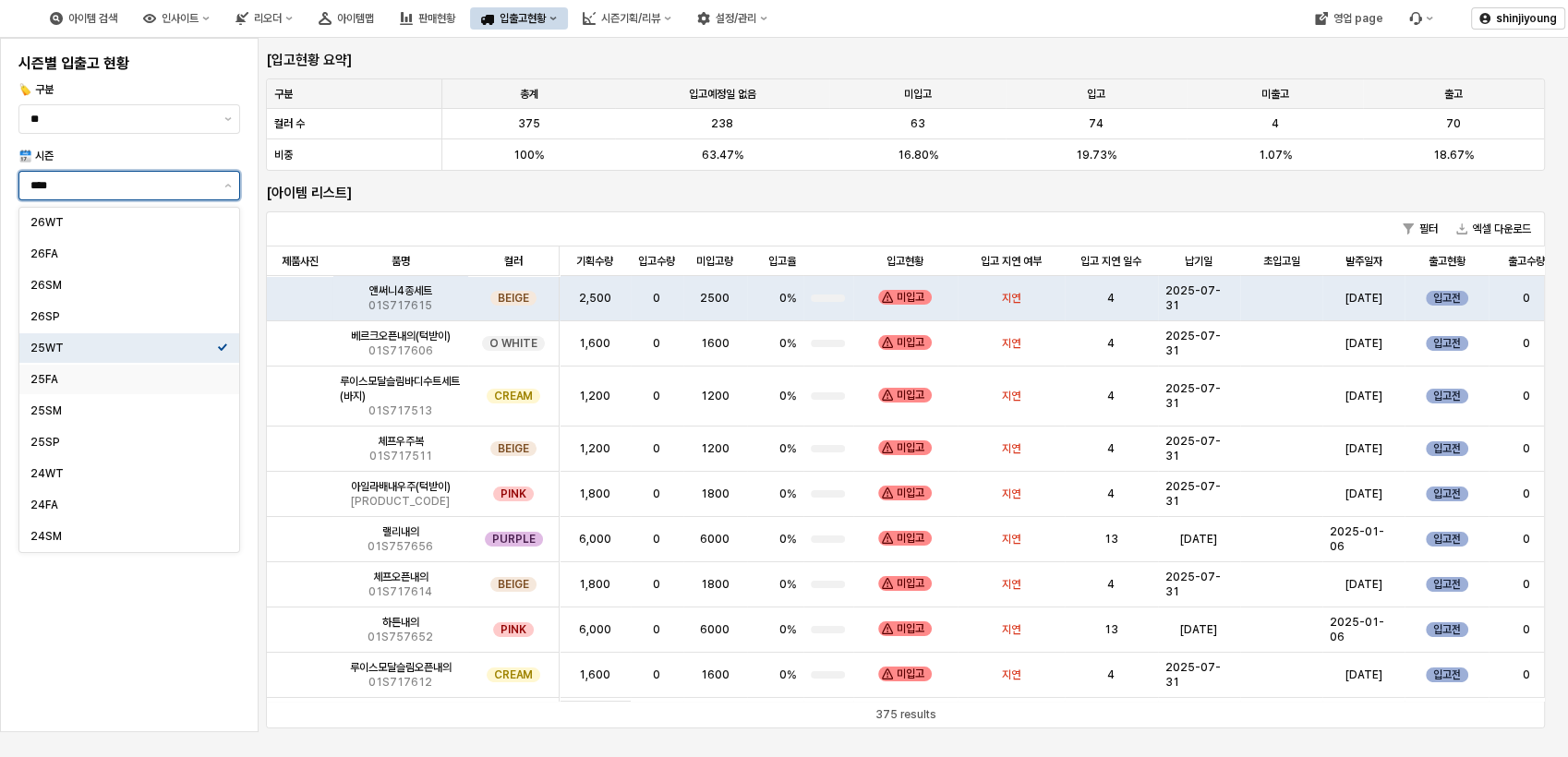 click on "25FA" at bounding box center [129, 379] 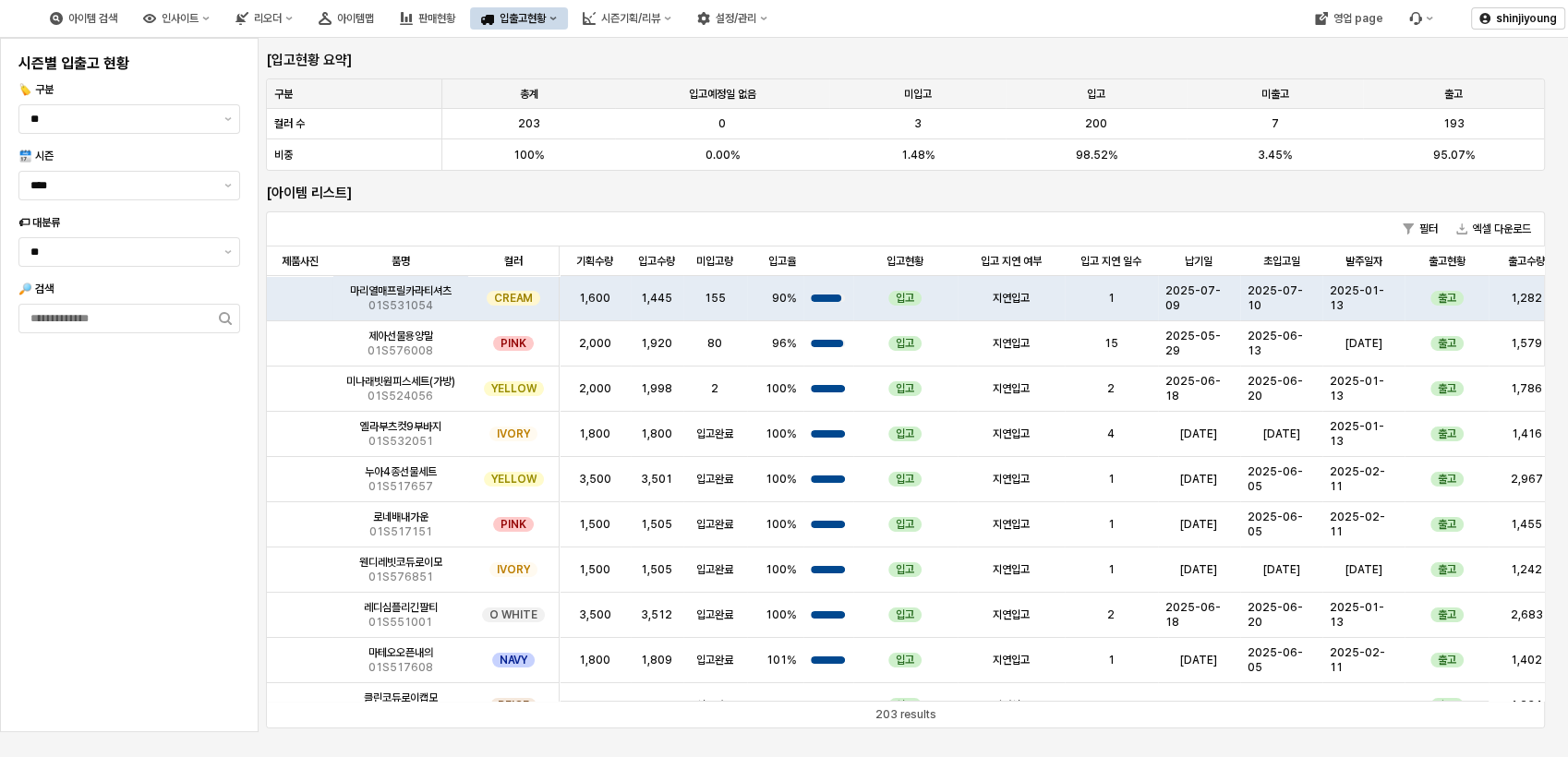 click on "시즌별 입출고 현황 🏷️ 구분 ** 🗓️ 시즌 **** 🏷 대분류 ** 🔎 검색" at bounding box center (129, 385) 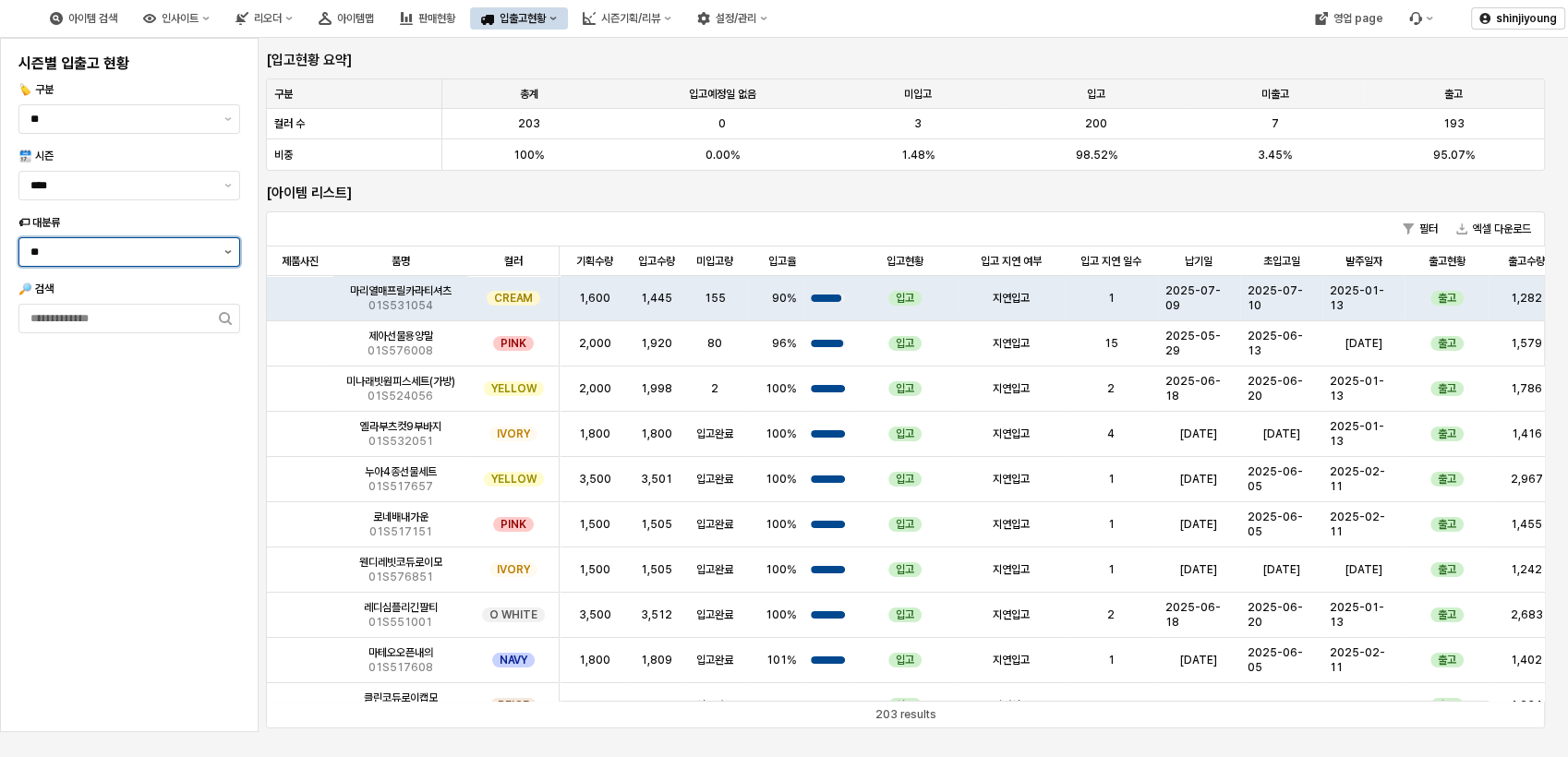 click at bounding box center [228, 252] 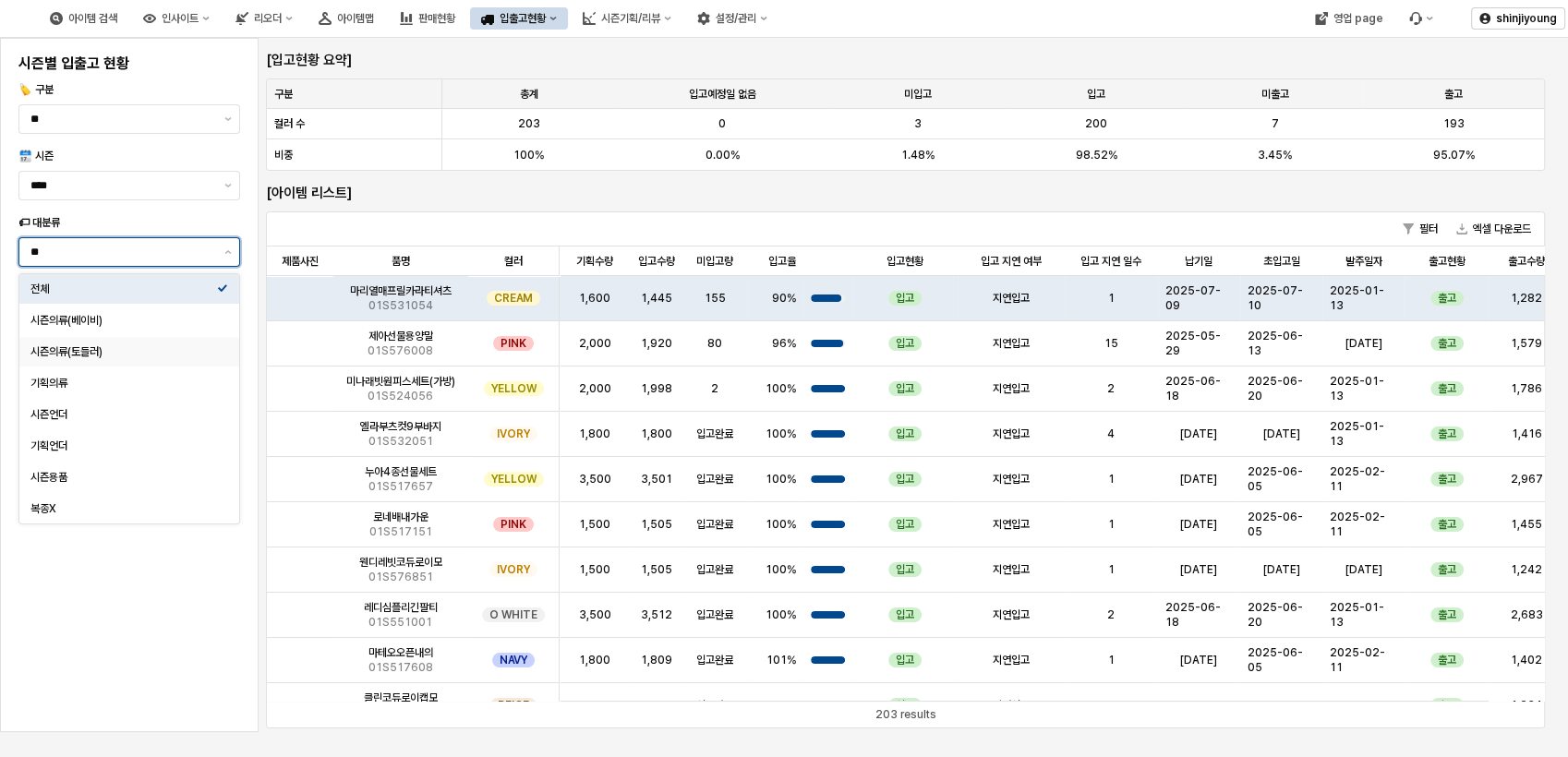 click on "시즌의류(토들러)" at bounding box center (124, 352) 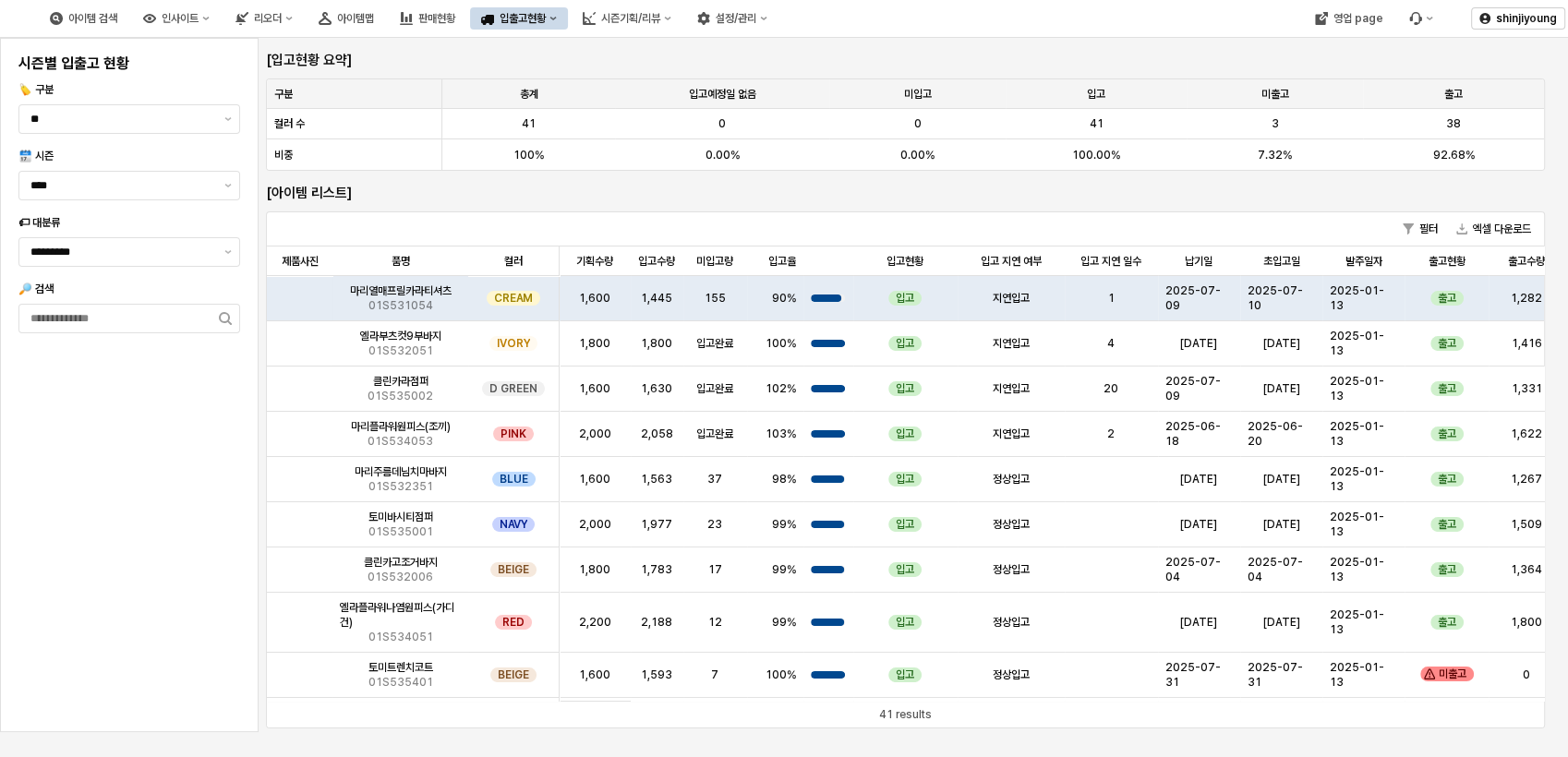 click on "시즌별 입출고 현황 🏷️ 구분 ** 🗓️ 시즌 **** 🏷 대분류 ********* 🔎 검색" at bounding box center [129, 385] 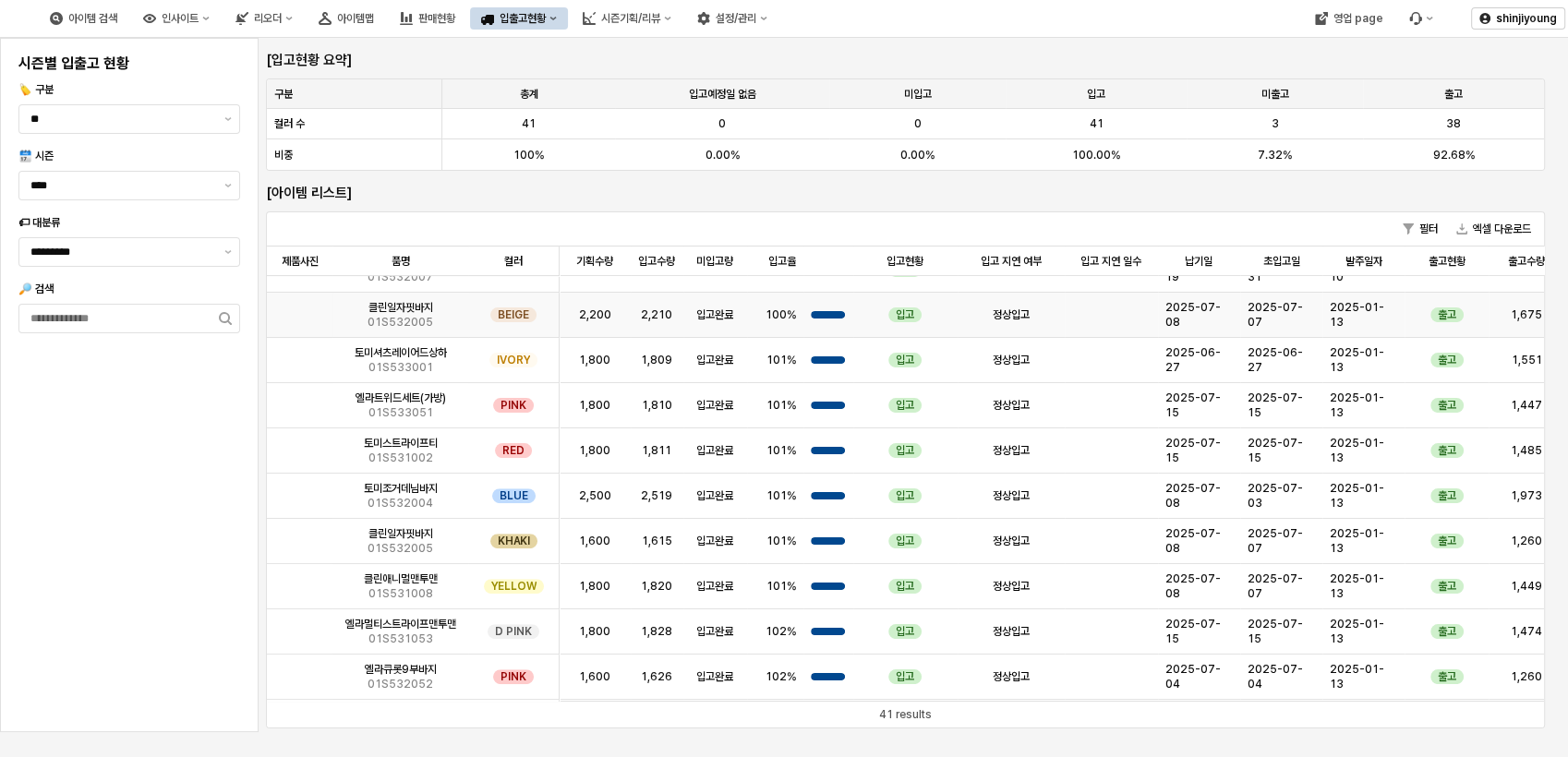 scroll, scrollTop: 615, scrollLeft: 0, axis: vertical 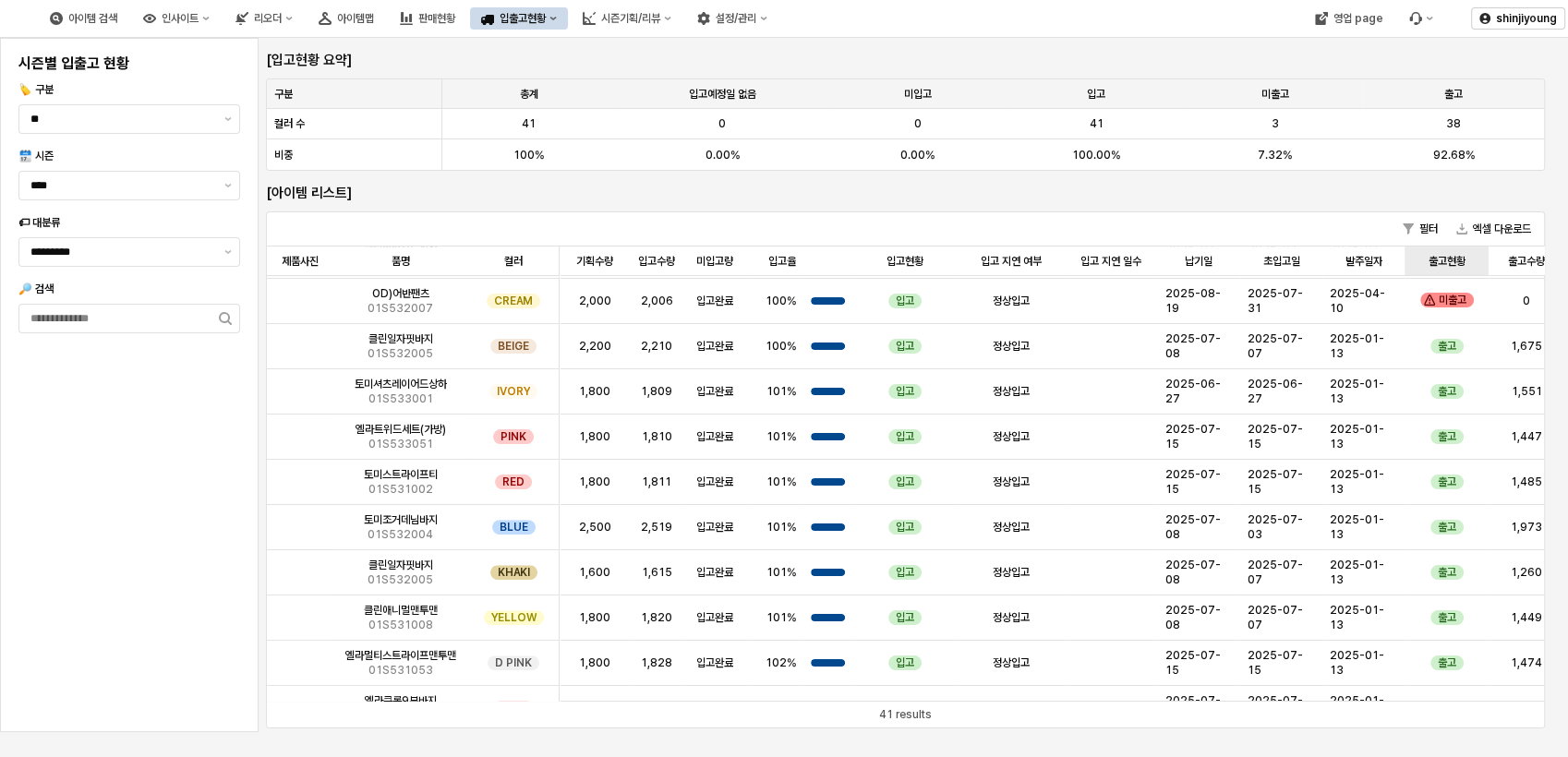 click on "출고현황 출고현황" at bounding box center [1446, 261] 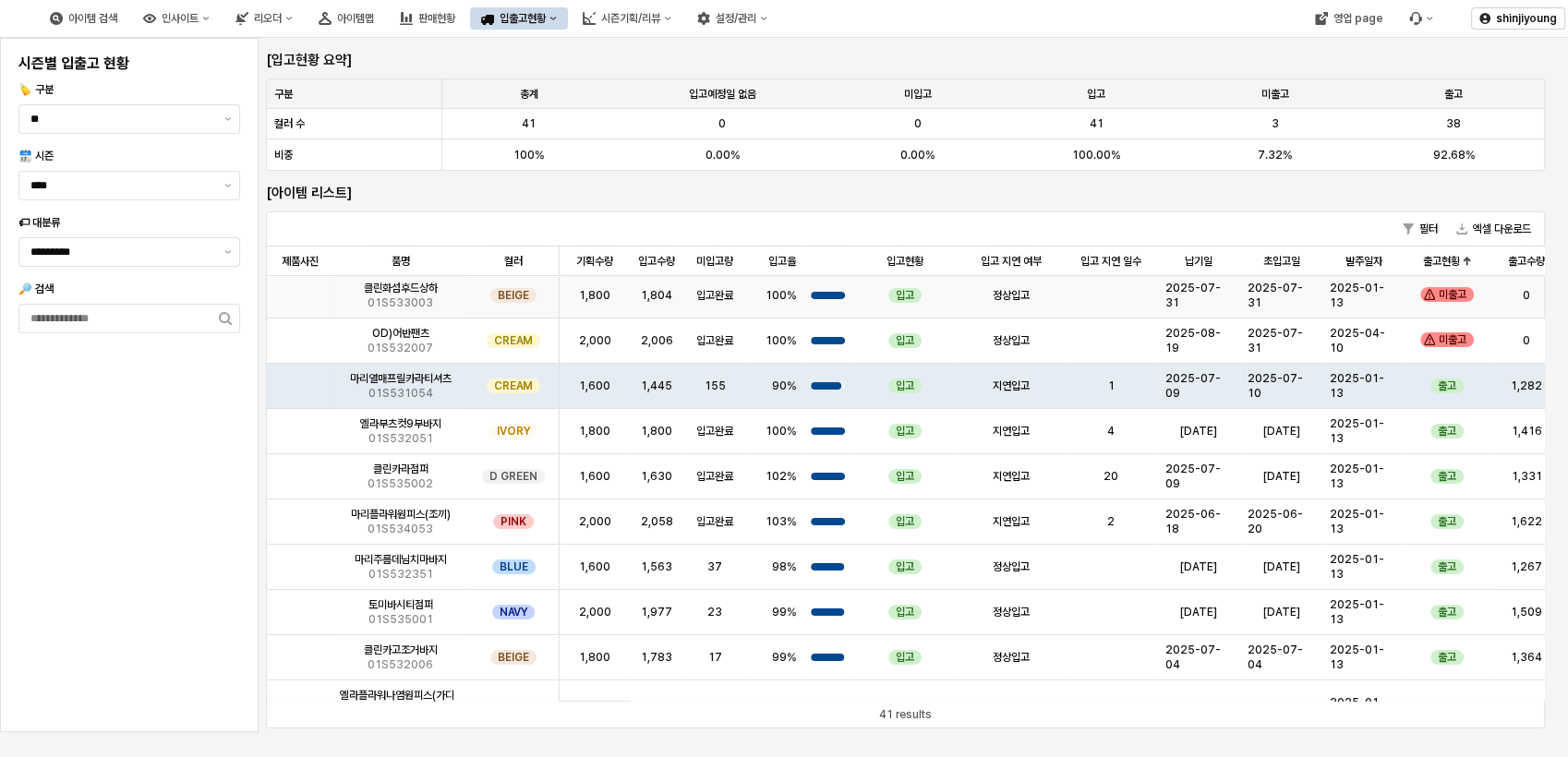 scroll, scrollTop: 0, scrollLeft: 0, axis: both 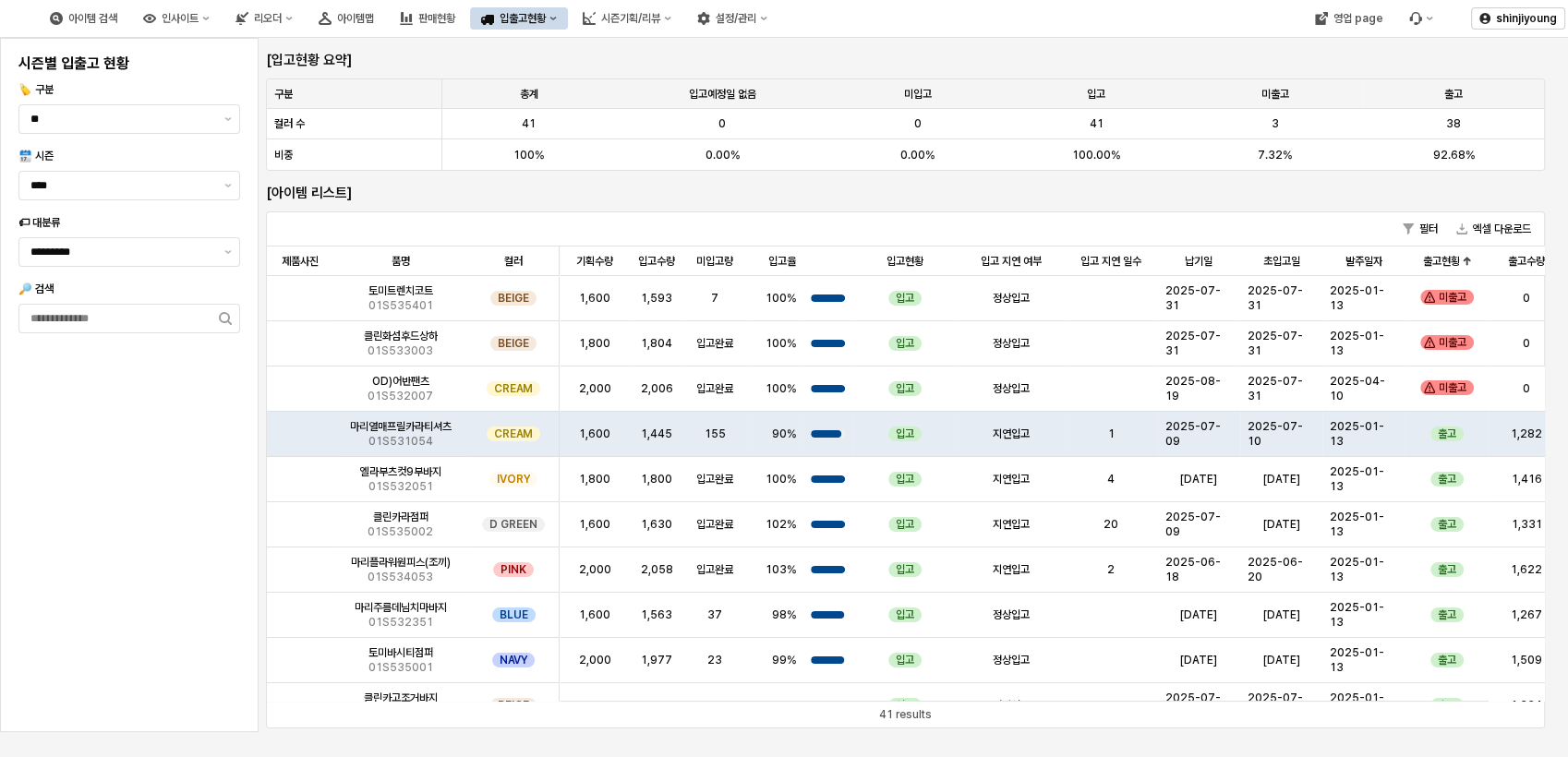 click on "시즌별 입출고 현황 🏷️ 구분 ** 🗓️ 시즌 **** 🏷 대분류 ********* 🔎 검색 [입고현황 요약] 구분 구분 총계 총계 입고예정일 없음 입고예정일 없음 미입고 미입고 입고 입고 미출고 미출고 출고 출고 컬러 수 41 0 0 41 3 38 비중 100% 0.00% 0.00% 100.00% 7.32% 92.68% [아이템 리스트] 필터 엑셀 다운로드 제품사진 제품사진 품명 품명 컬러 컬러 기획수량 기획수량 입고수량 입고수량 미입고량 미입고량 입고율 입고율 입고현황 입고현황 입고 지연 여부 입고 지연 여부 입고 지연 일수 입고 지연 일수 납기일 납기일 초입고일 초입고일 발주일자 발주일자 출고현황 출고현황 출고수량 출고수량 출고율 출고율 토미트렌치코트 01S535401 BEIGE 1,600 1,593 7 100% 입고 정상입고 [DATE] [DATE] [DATE] 미출고 0 0% 클린화섬후드상하 01S533003 BEIGE 1,800 1,804 입고완료 100% 입고 정상입고 [DATE] 0 0%" at bounding box center [776, 385] 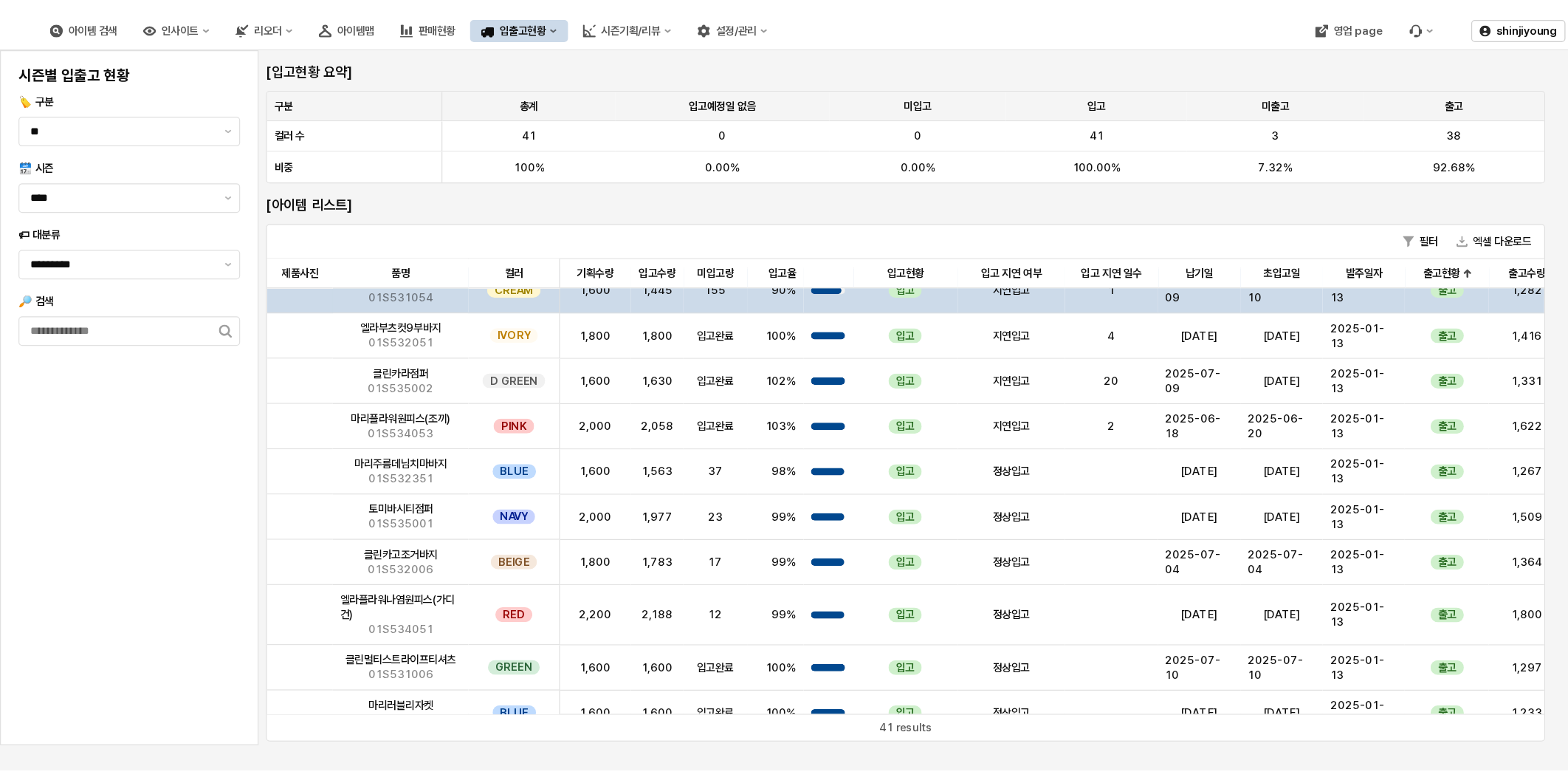 scroll, scrollTop: 0, scrollLeft: 0, axis: both 